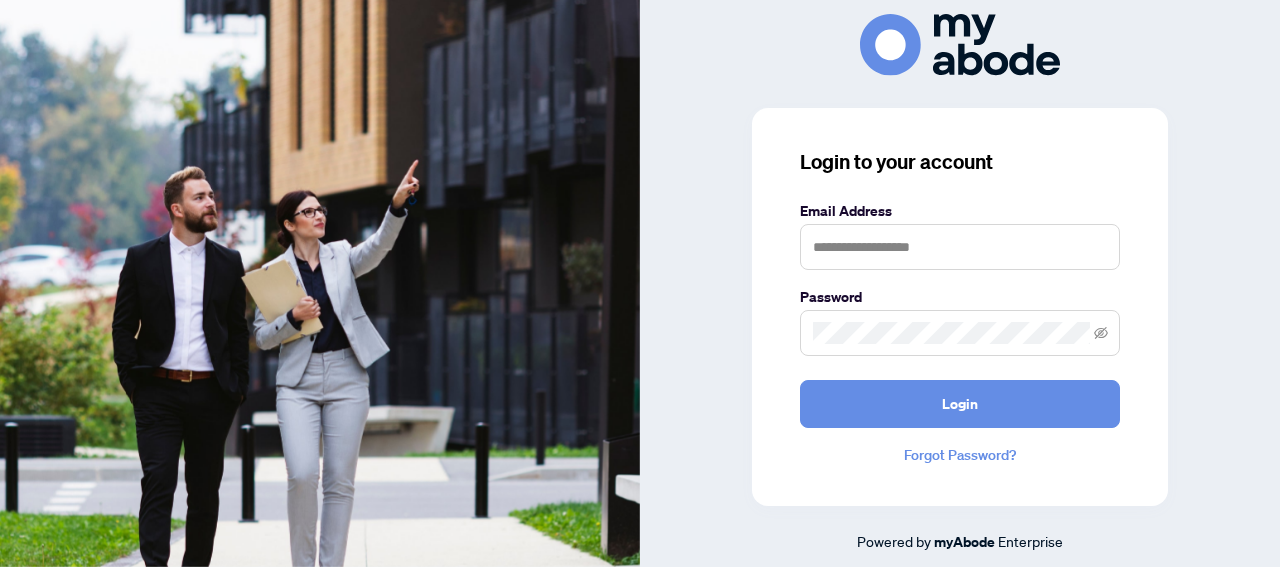scroll, scrollTop: 0, scrollLeft: 0, axis: both 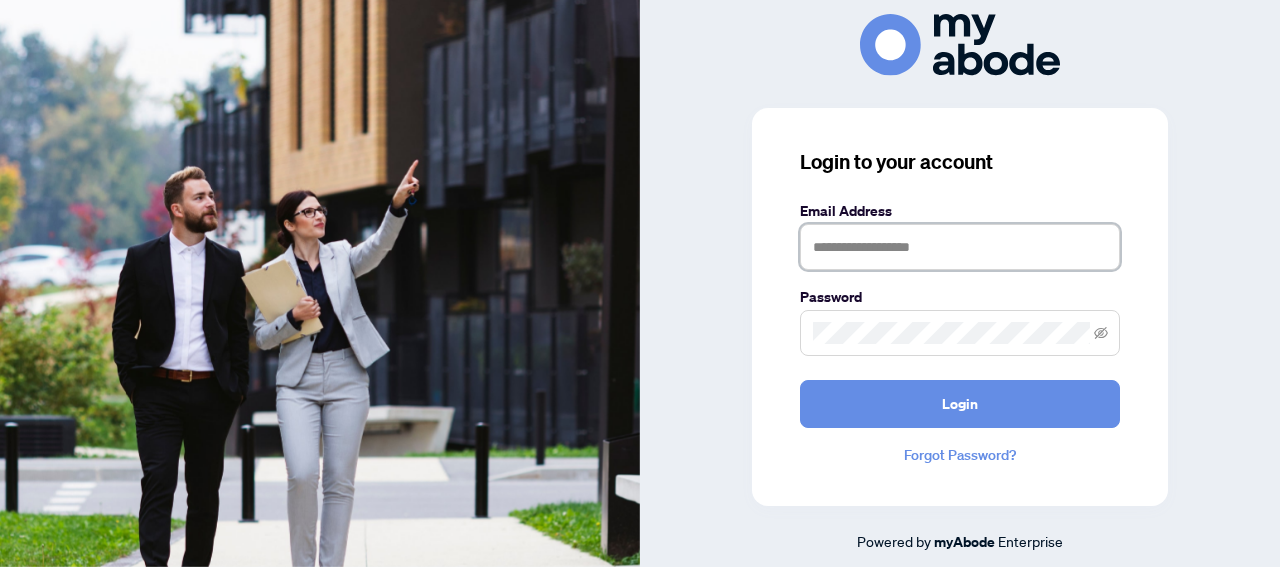 click at bounding box center [960, 247] 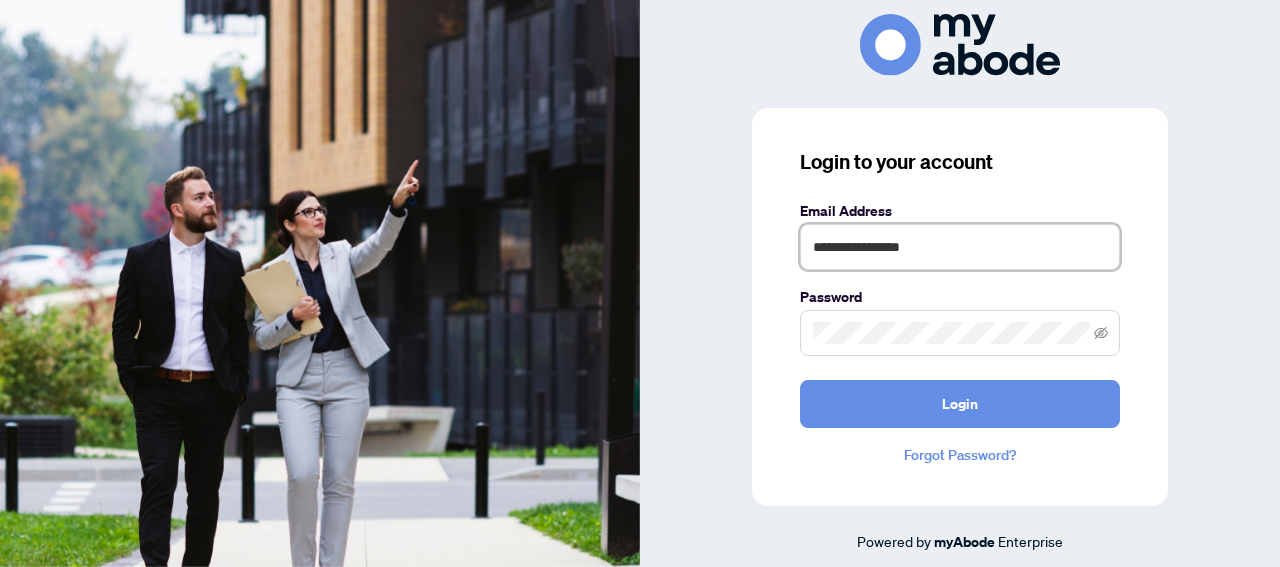 click on "**********" at bounding box center [960, 247] 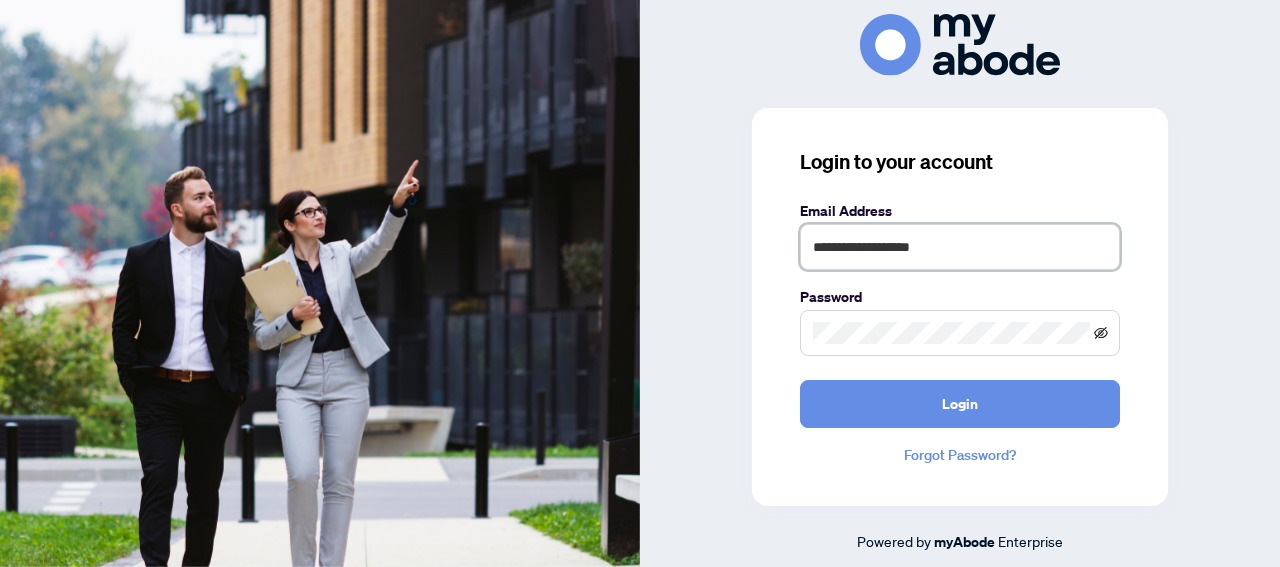 click 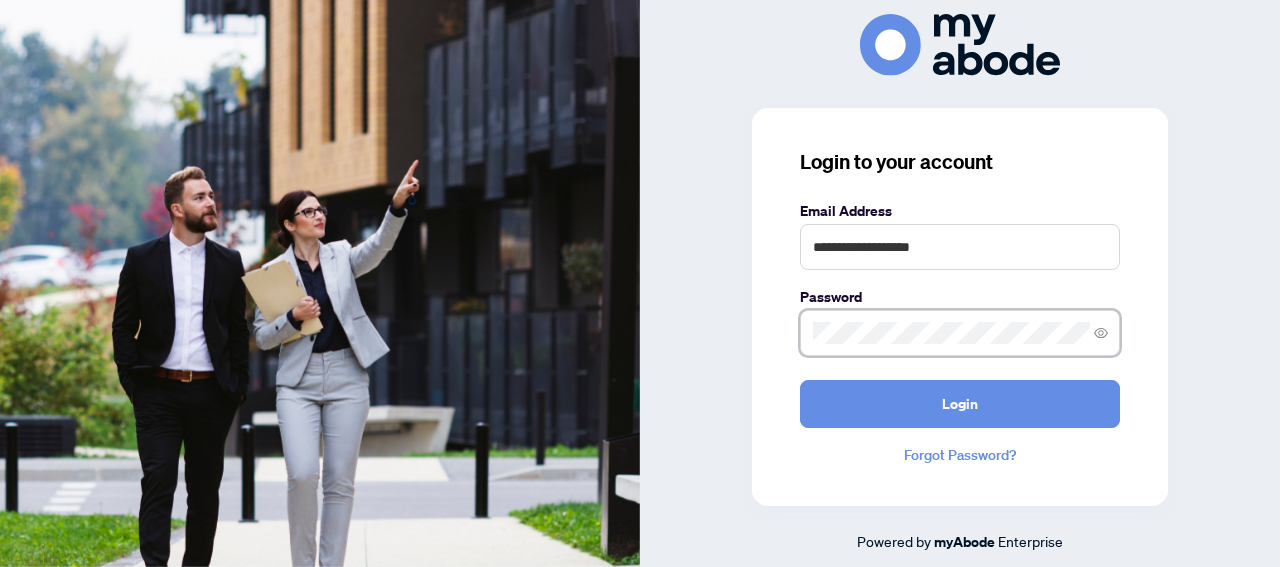 click 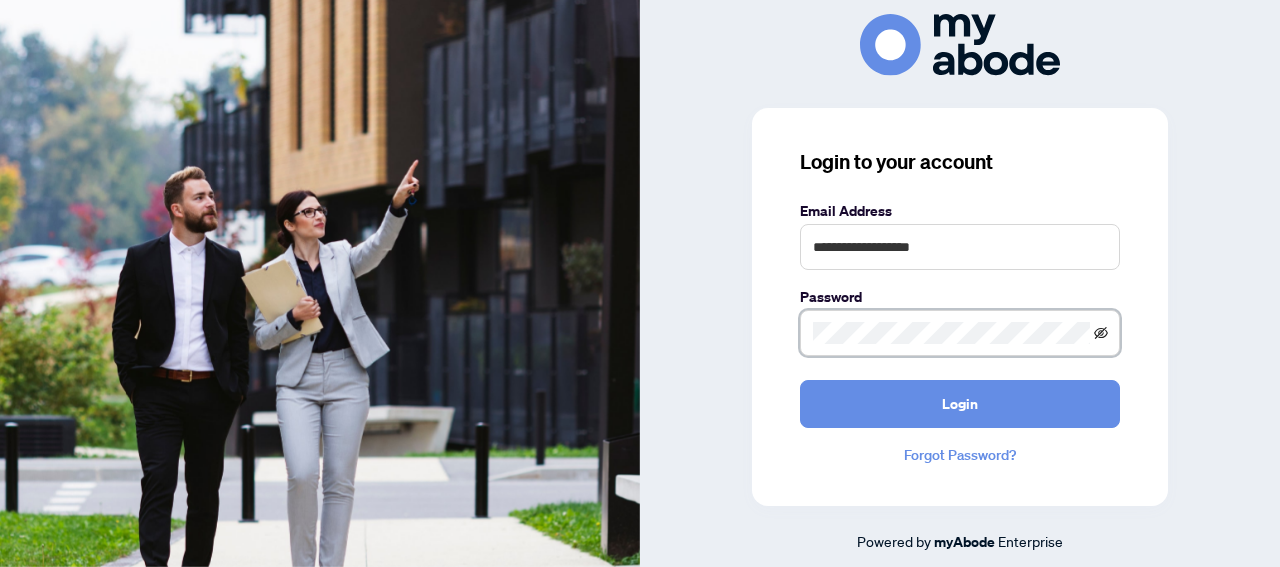 click 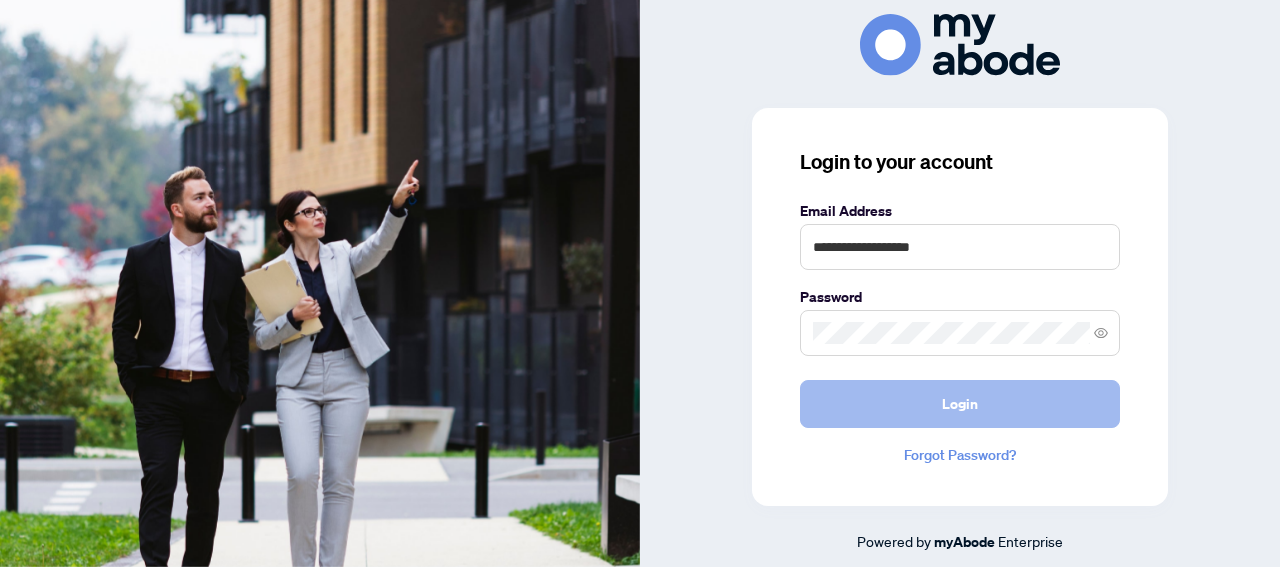 click on "Login" at bounding box center [960, 404] 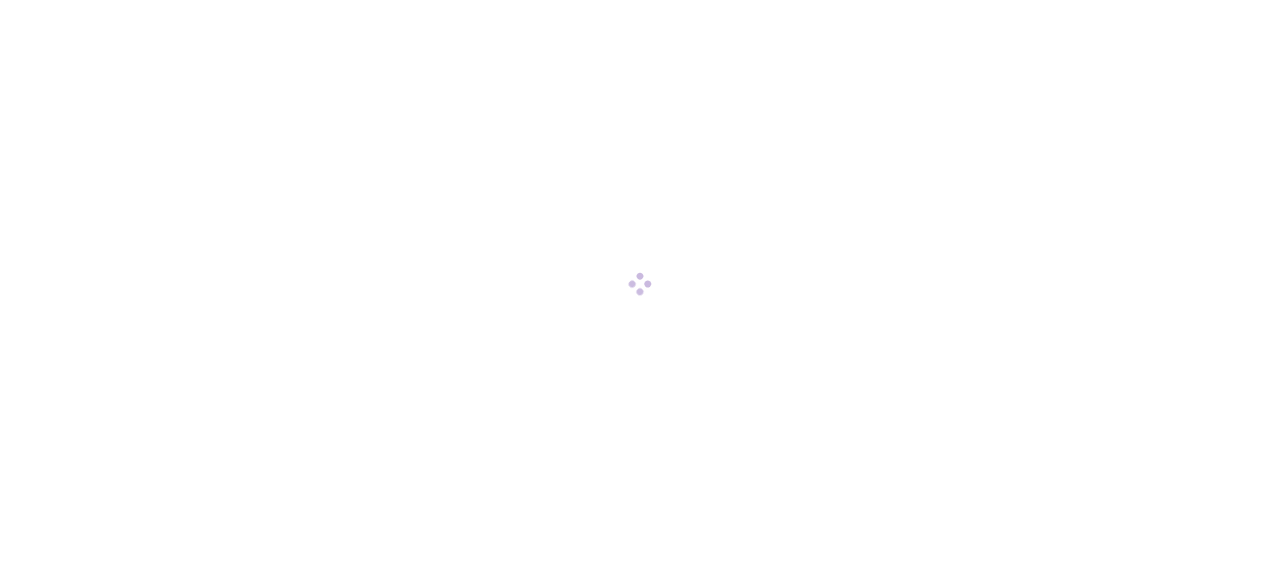 scroll, scrollTop: 0, scrollLeft: 0, axis: both 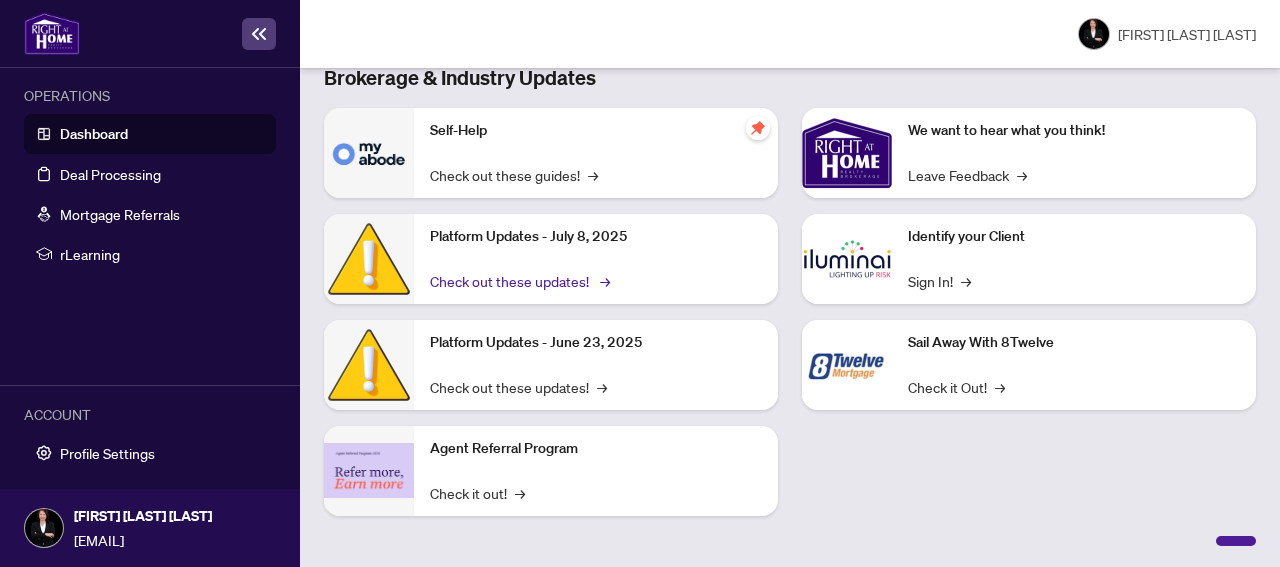 click on "→" at bounding box center [605, 281] 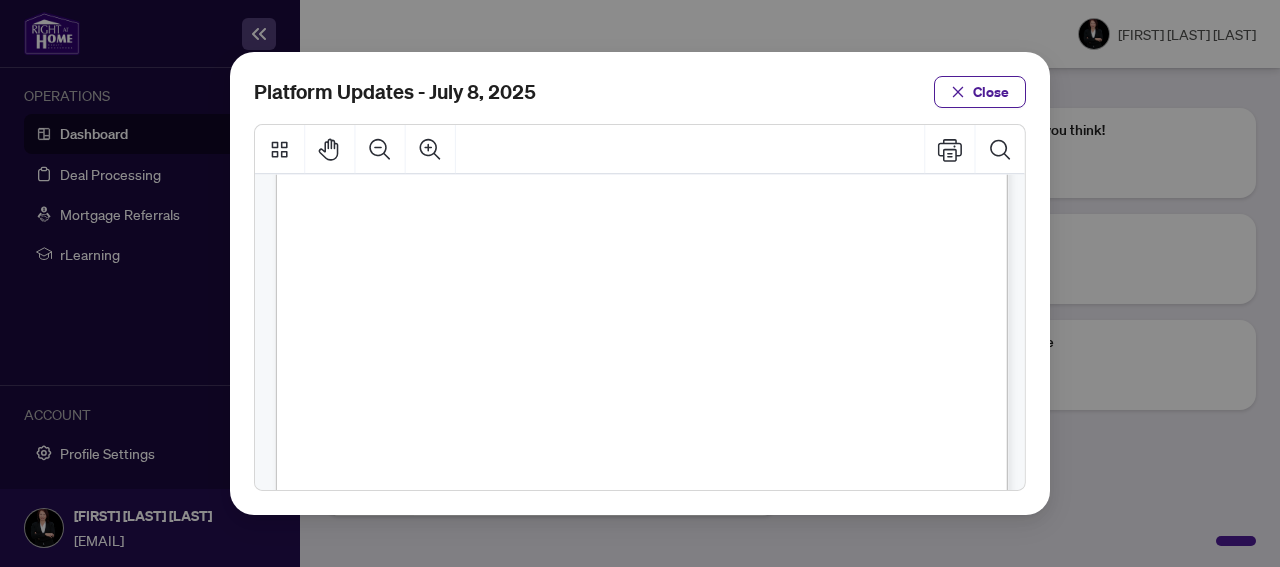 scroll, scrollTop: 448, scrollLeft: 0, axis: vertical 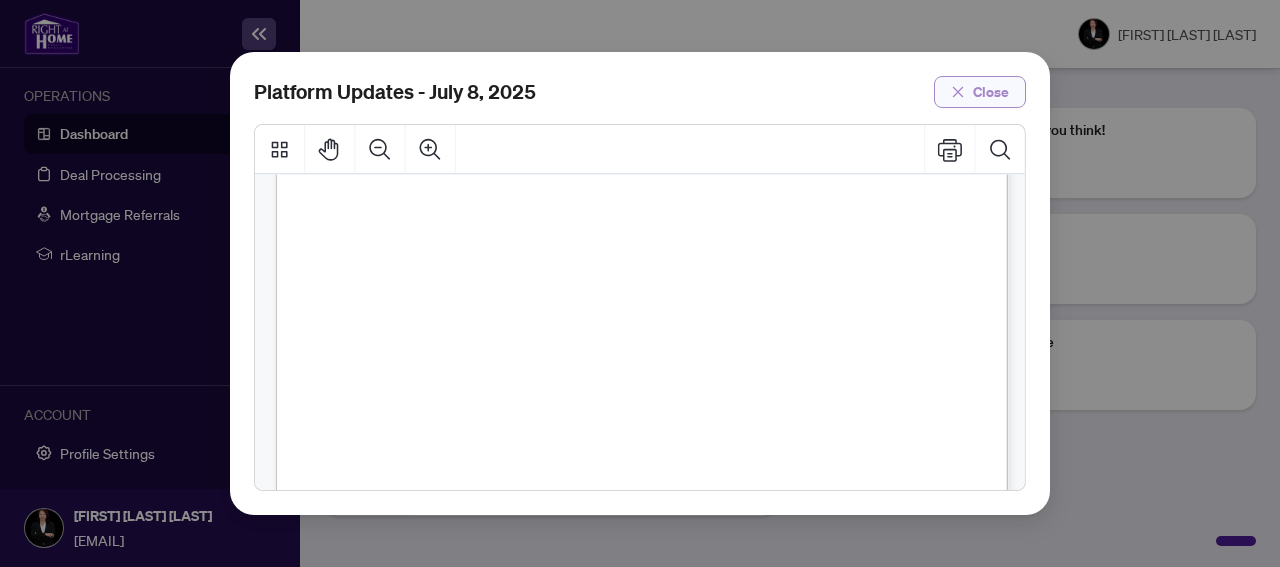 click on "Close" at bounding box center (980, 92) 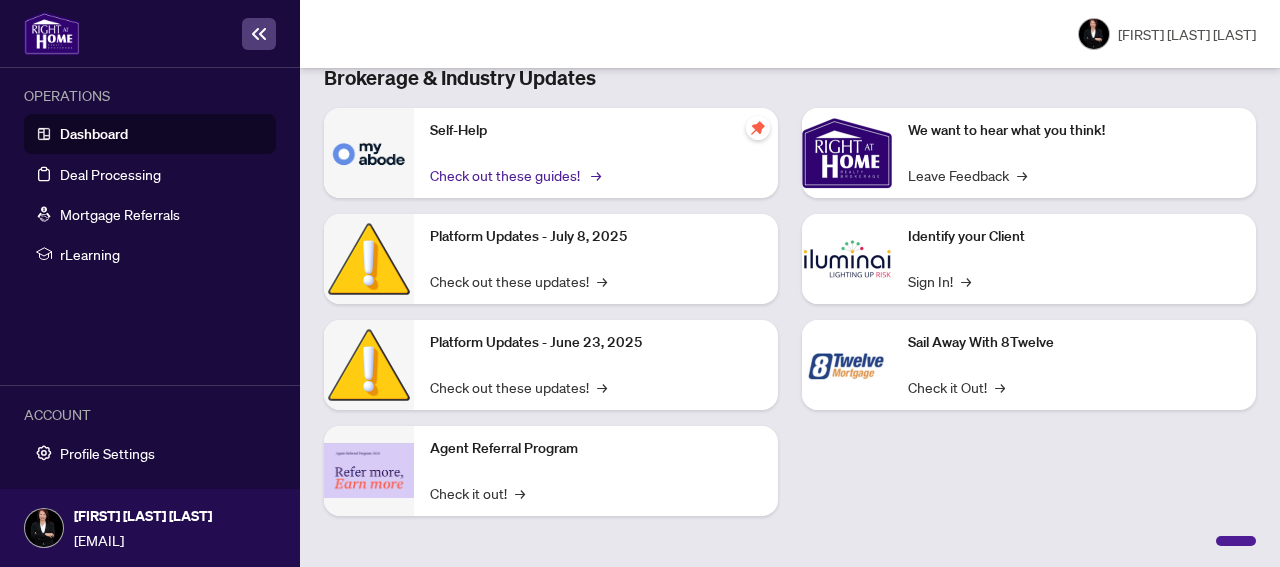 click on "Check out these guides! →" at bounding box center [514, 175] 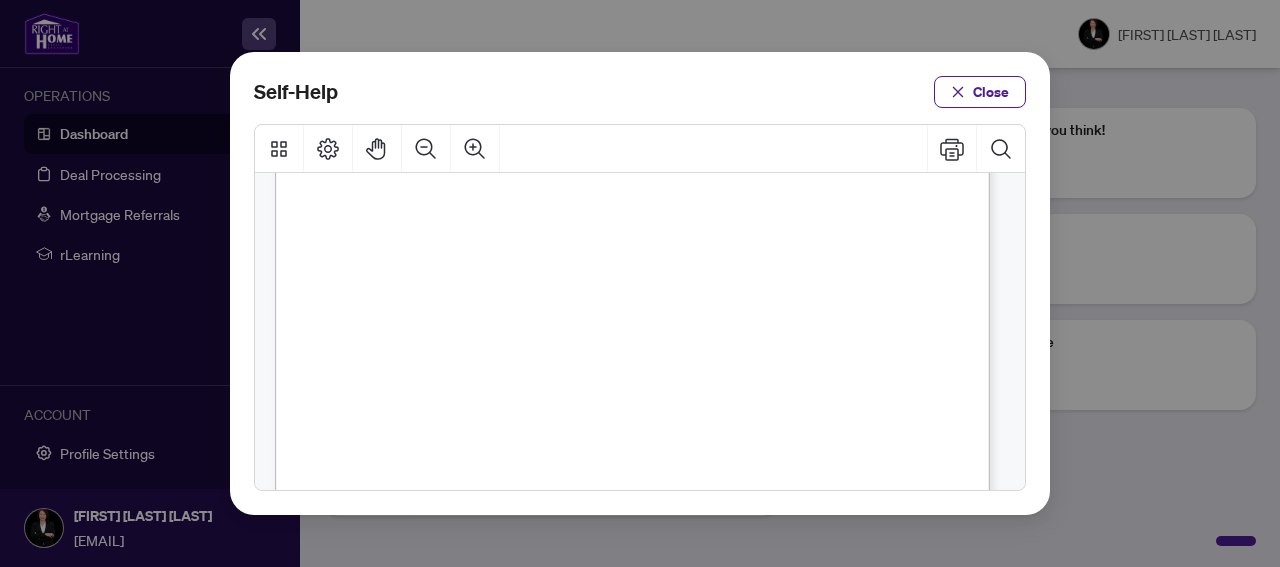 scroll, scrollTop: 1596, scrollLeft: 0, axis: vertical 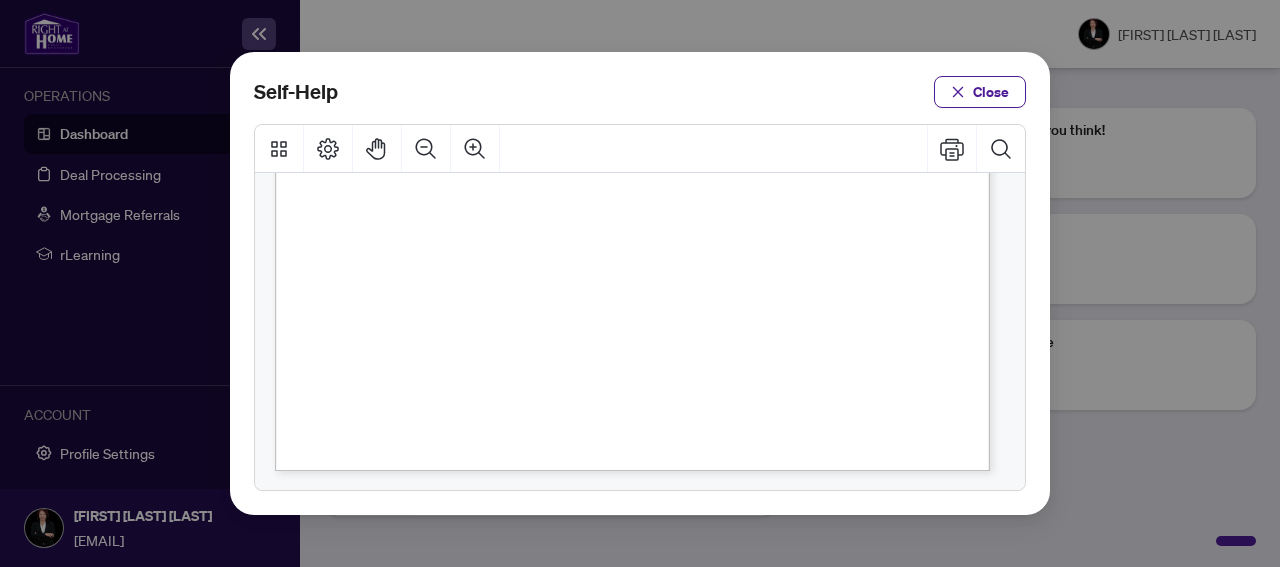 click on "Close" at bounding box center [991, 92] 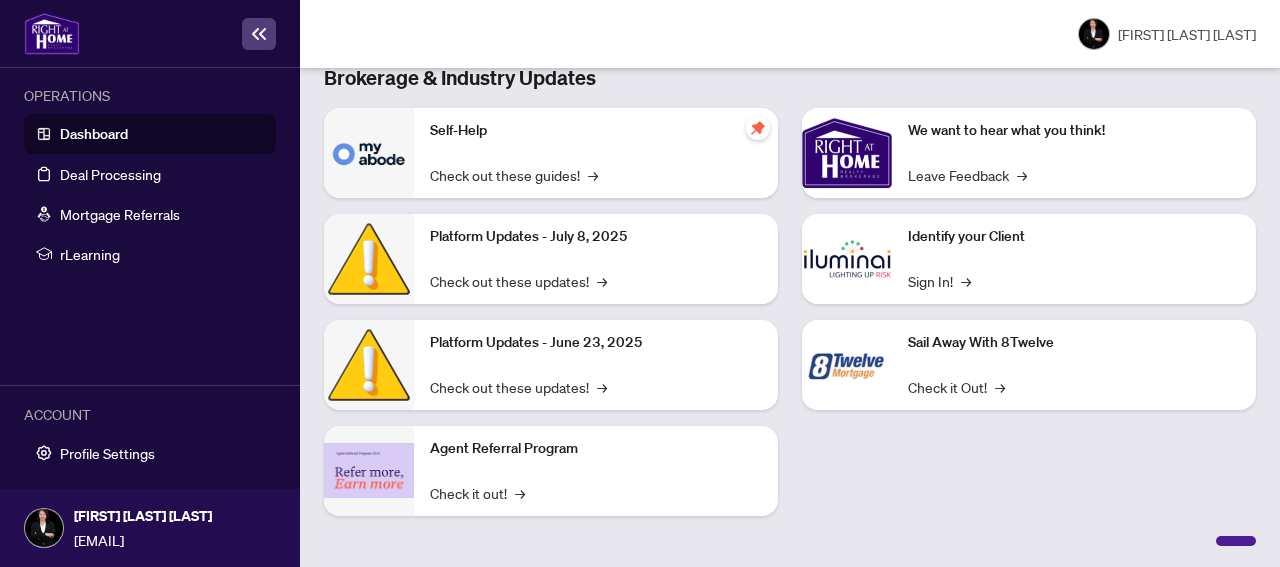scroll, scrollTop: 0, scrollLeft: 0, axis: both 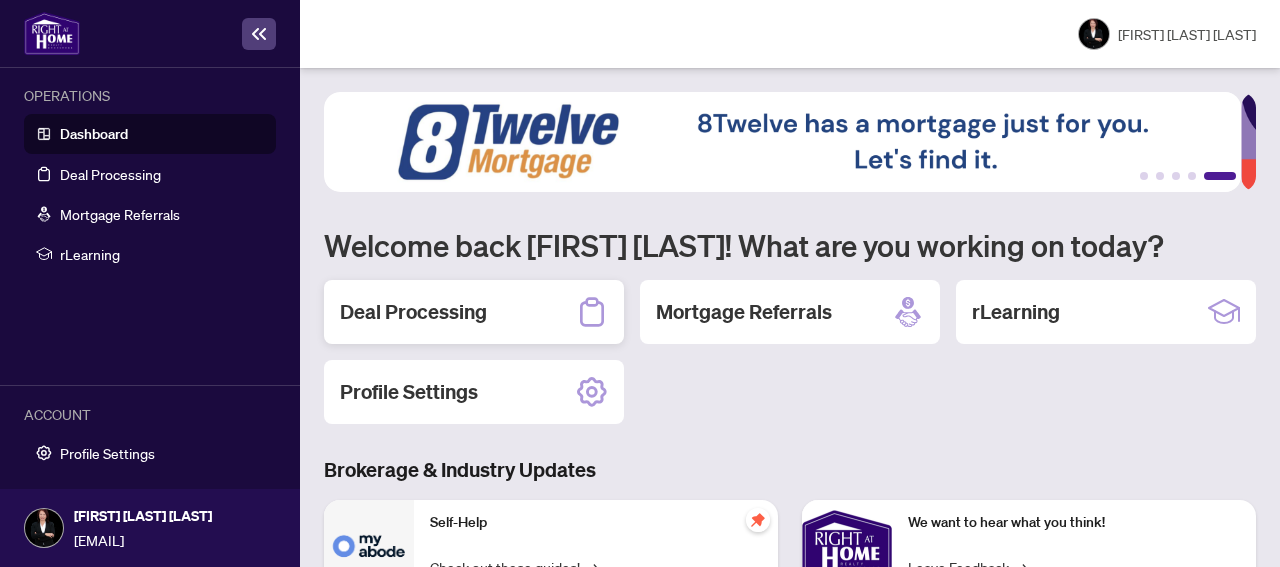 click on "Deal Processing" at bounding box center [413, 312] 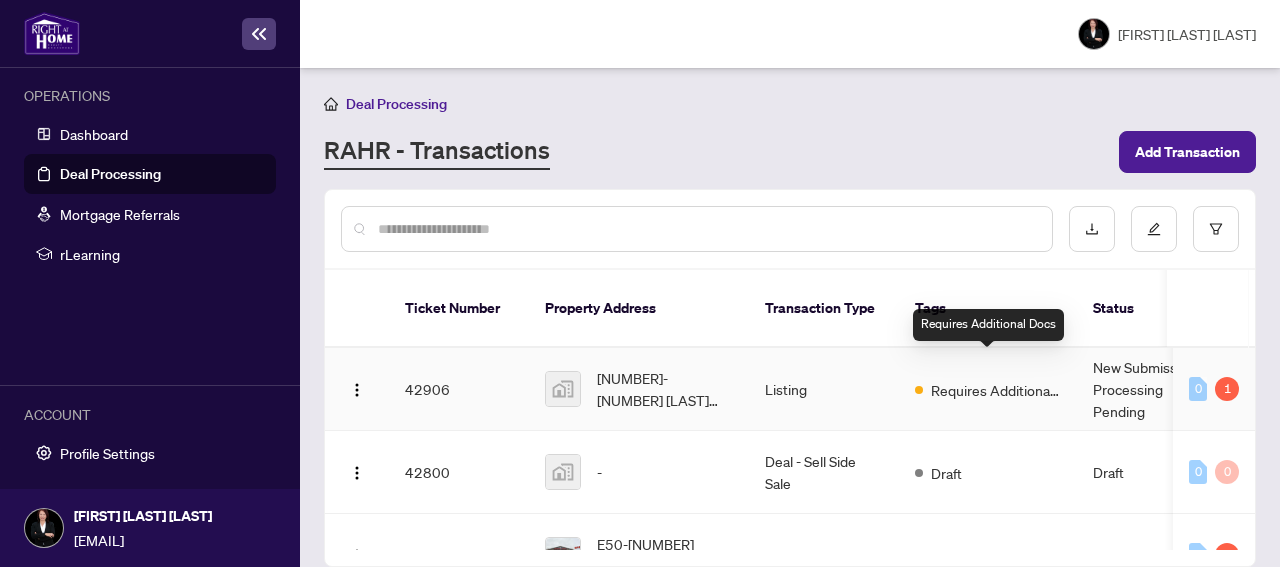 click on "Requires Additional Docs" at bounding box center [996, 390] 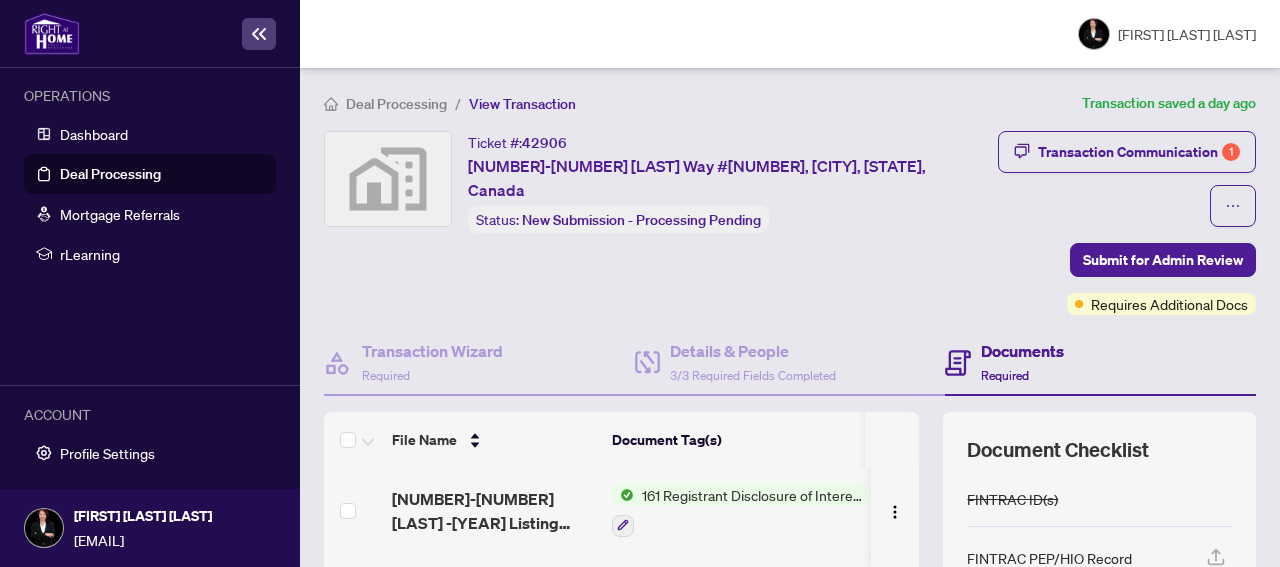 scroll, scrollTop: 200, scrollLeft: 0, axis: vertical 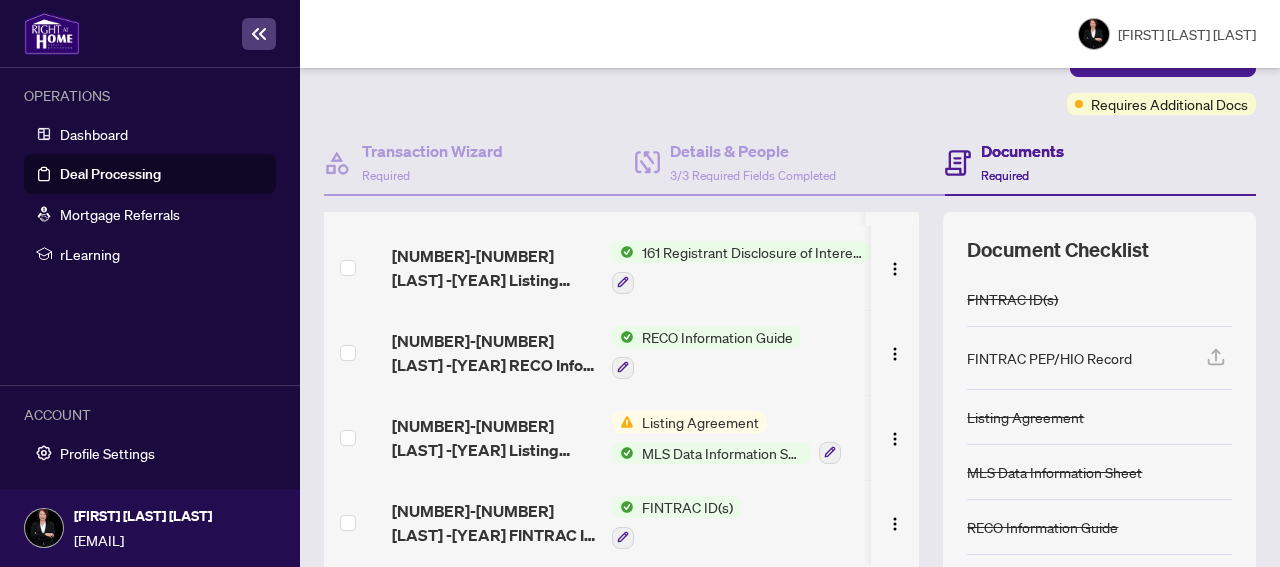 click on "Listing Agreement" at bounding box center (700, 422) 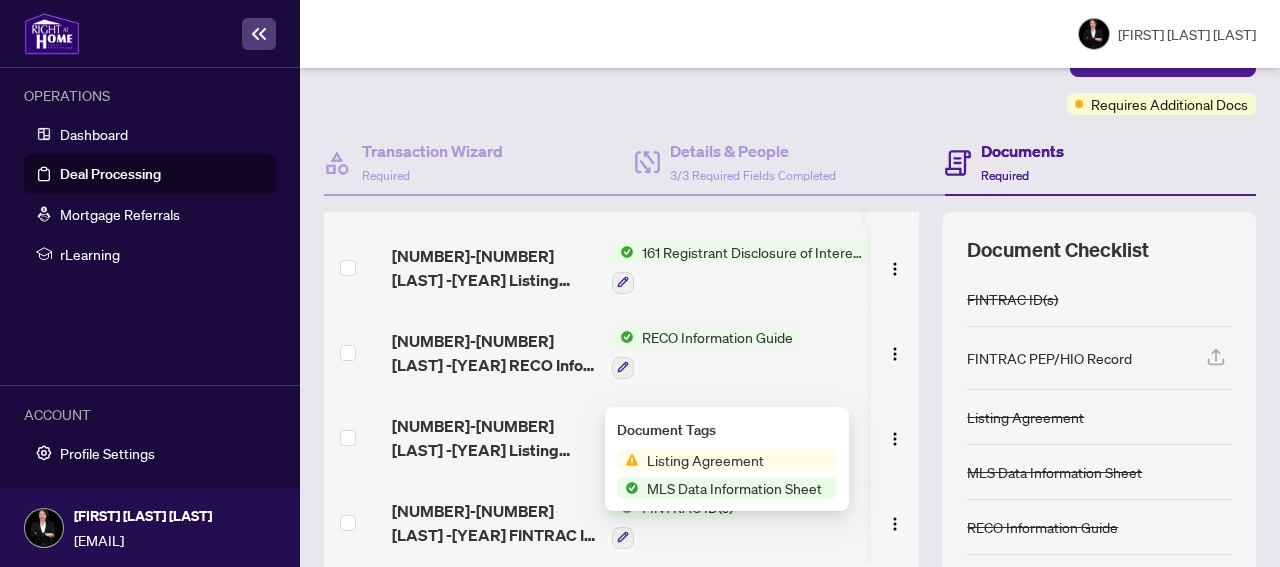 click on "Listing Agreement" at bounding box center [1099, 417] 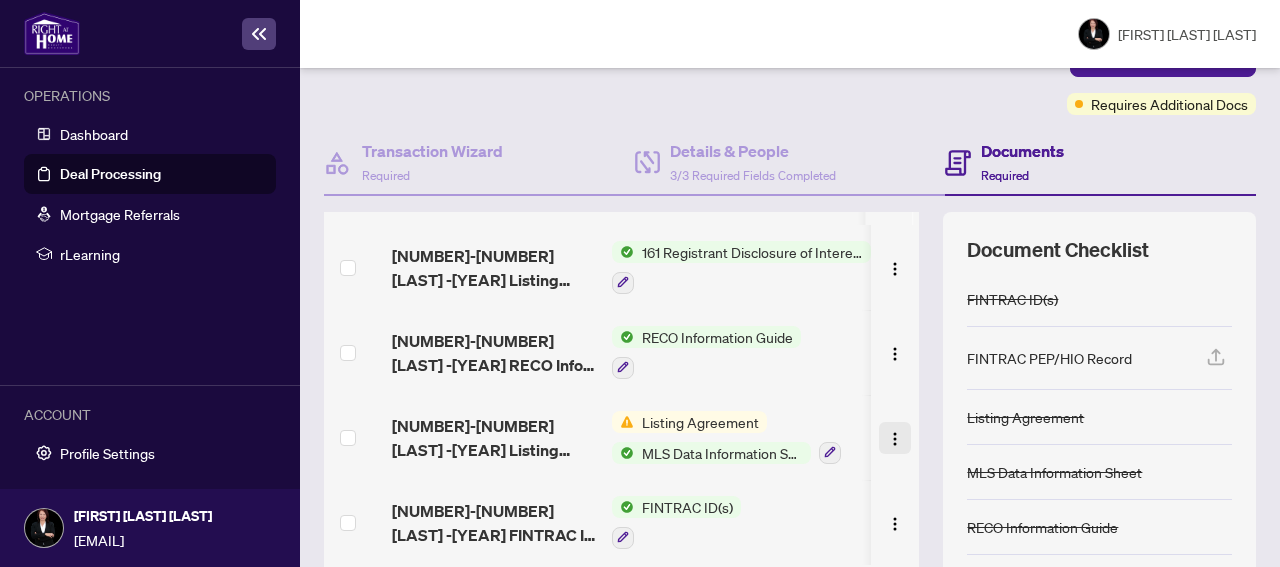 click at bounding box center (895, 439) 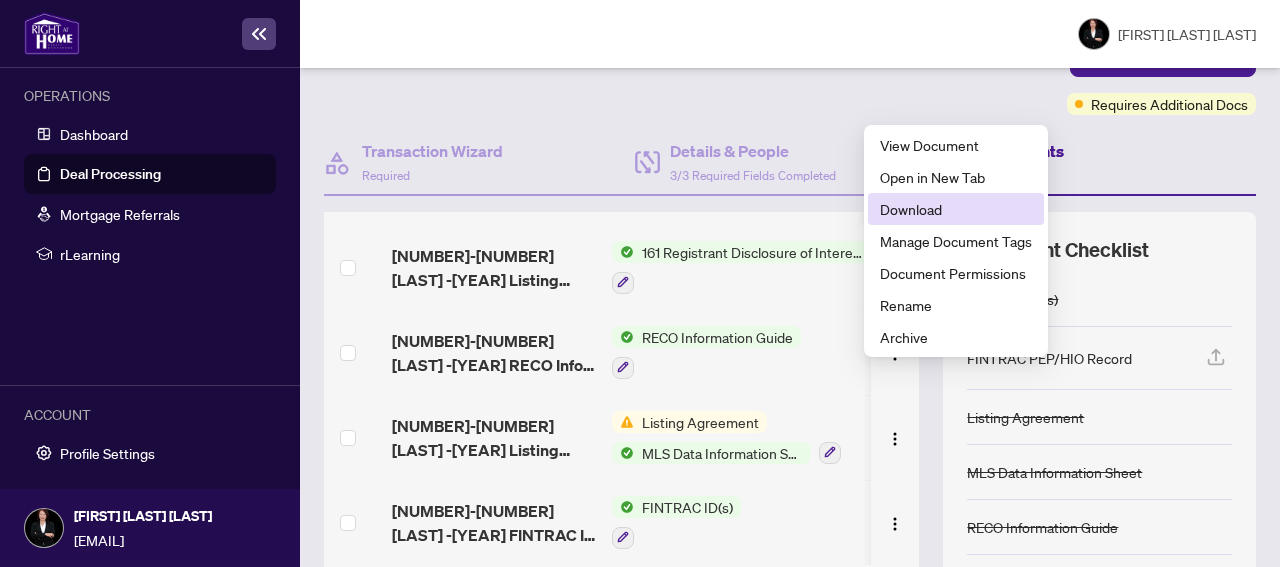 click on "Download" at bounding box center (956, 209) 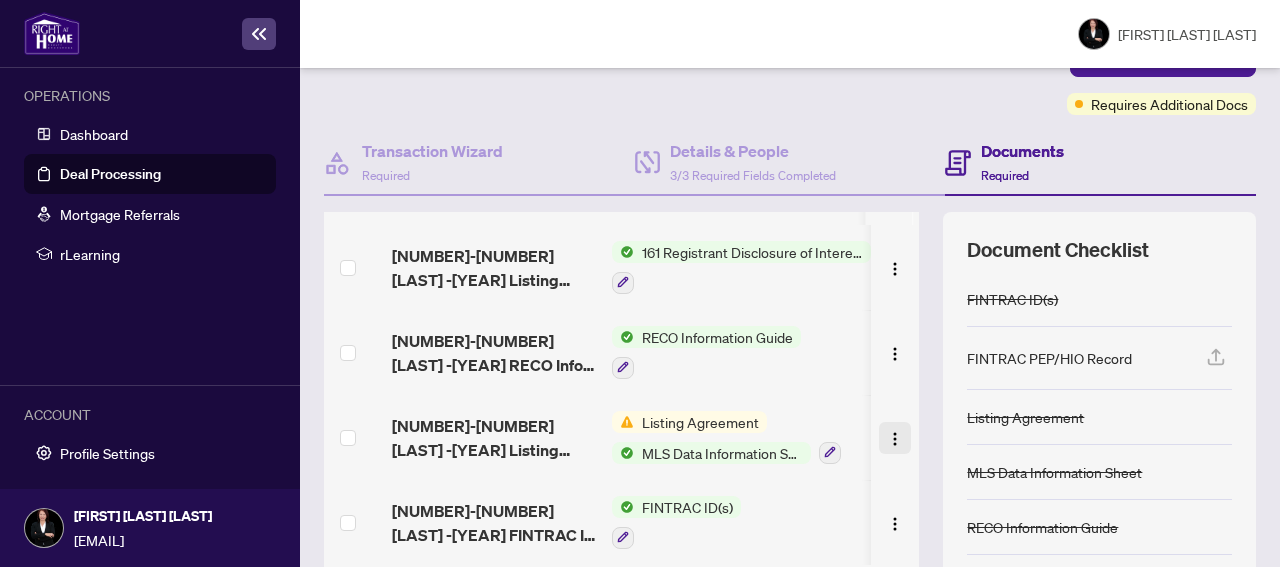 click at bounding box center (895, 439) 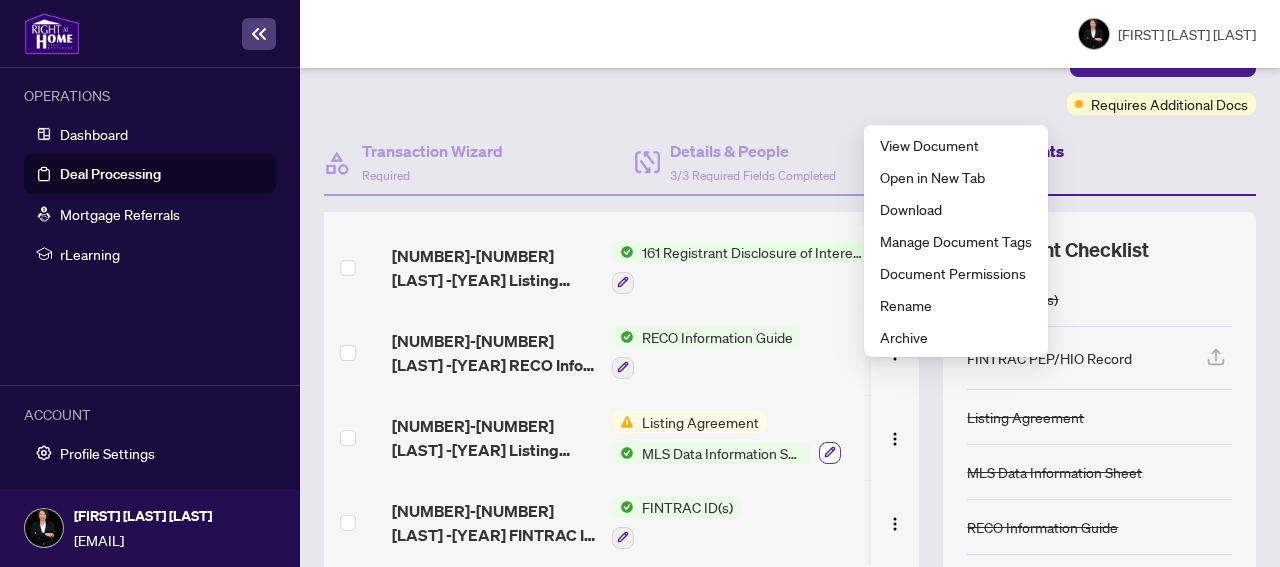 click 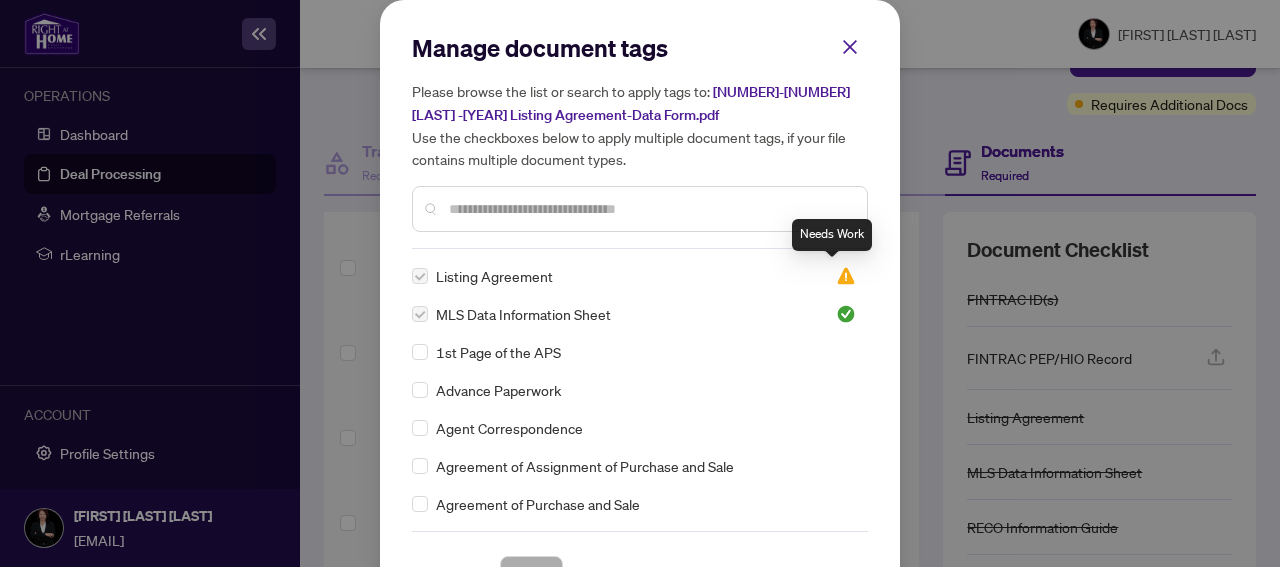 click at bounding box center (846, 276) 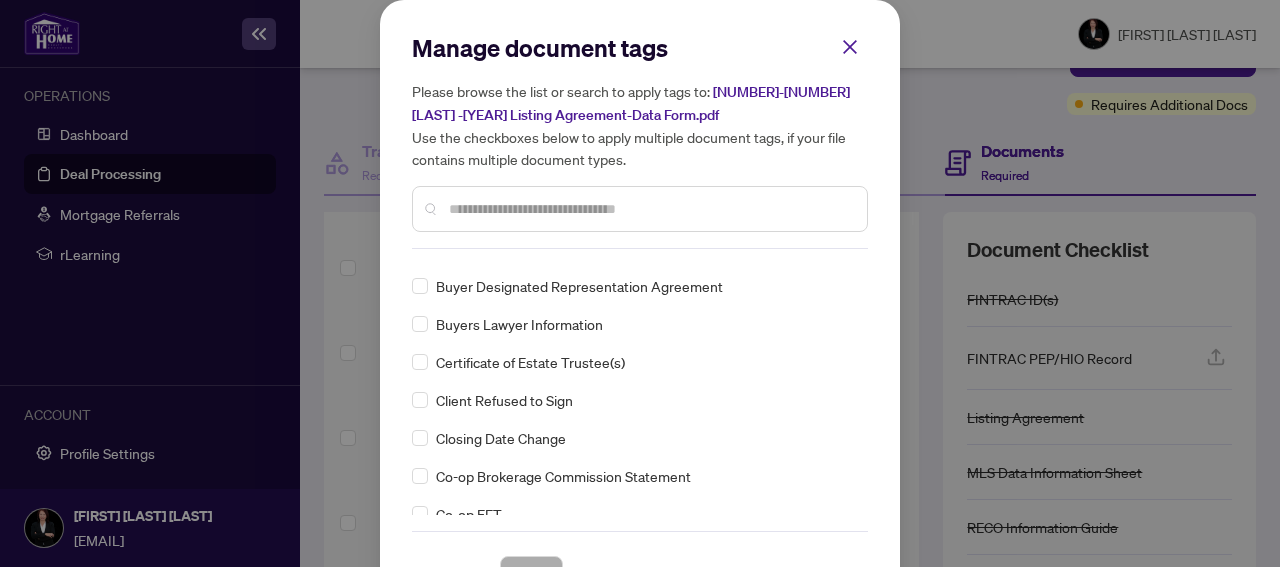 scroll, scrollTop: 600, scrollLeft: 0, axis: vertical 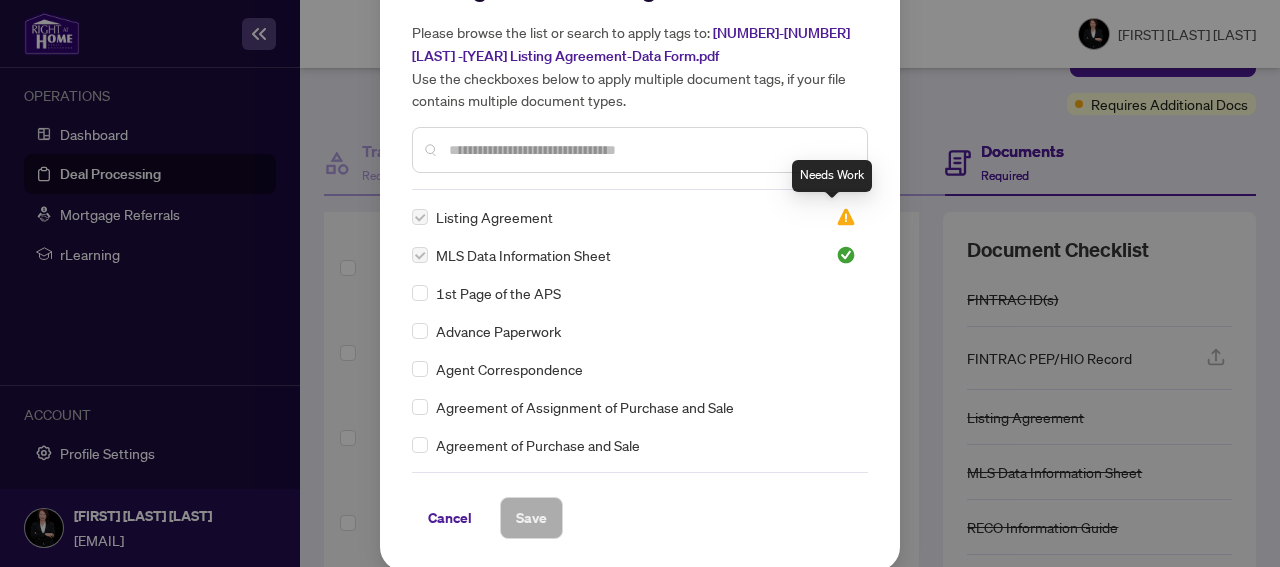 click at bounding box center (846, 217) 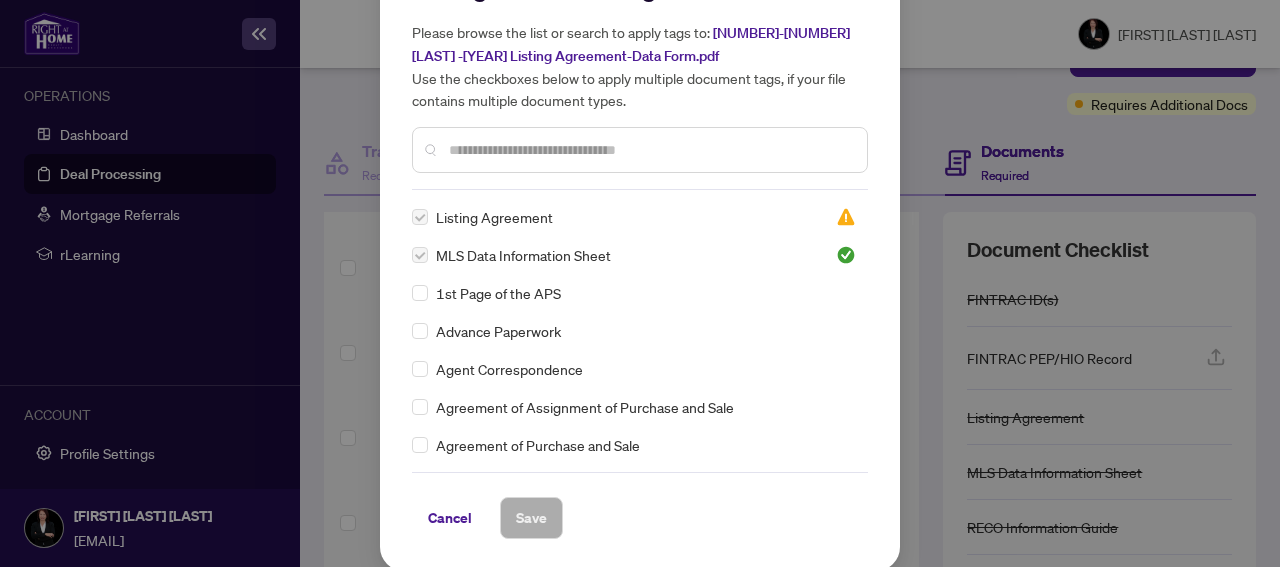 click on "Cancel" at bounding box center [450, 518] 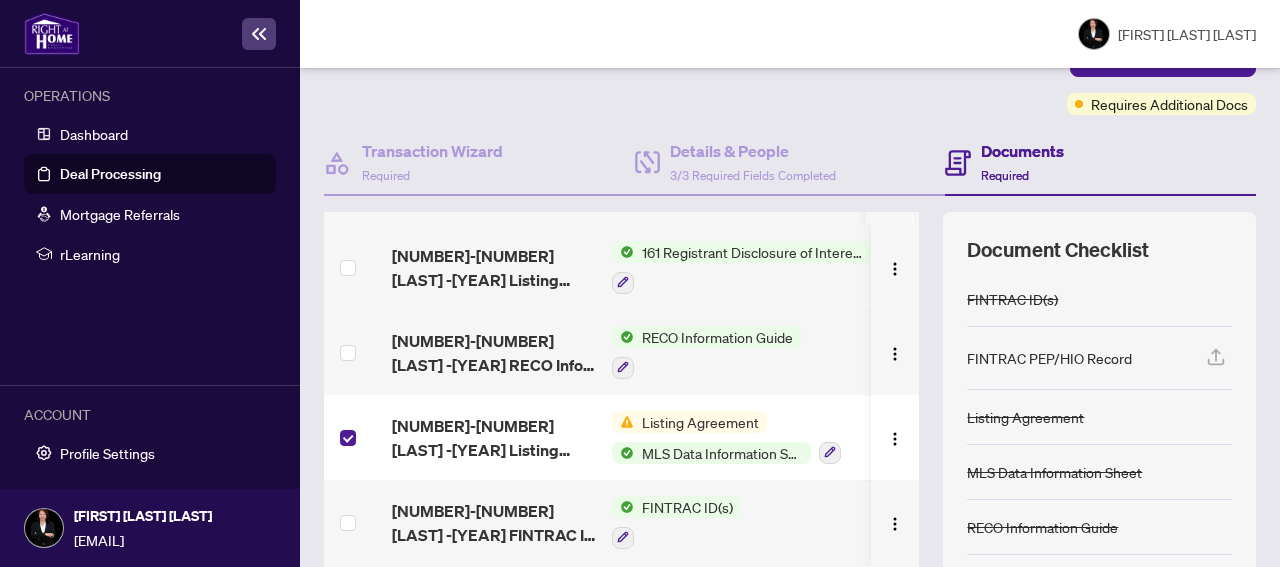 click on "Listing Agreement" at bounding box center [700, 422] 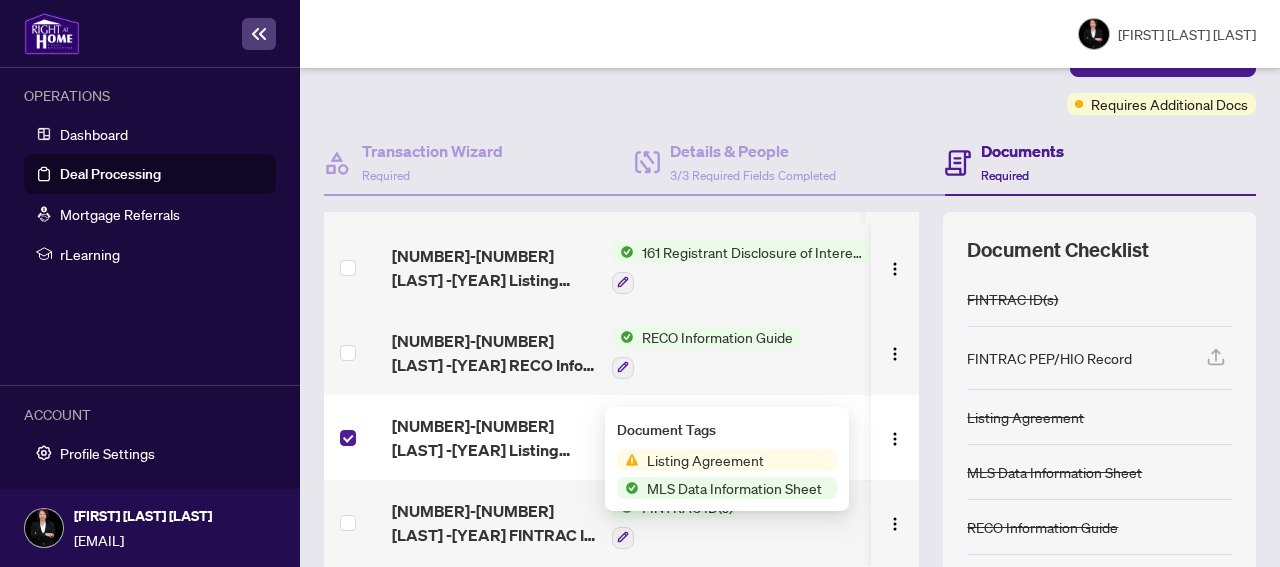 click on "Listing Agreement" at bounding box center (705, 460) 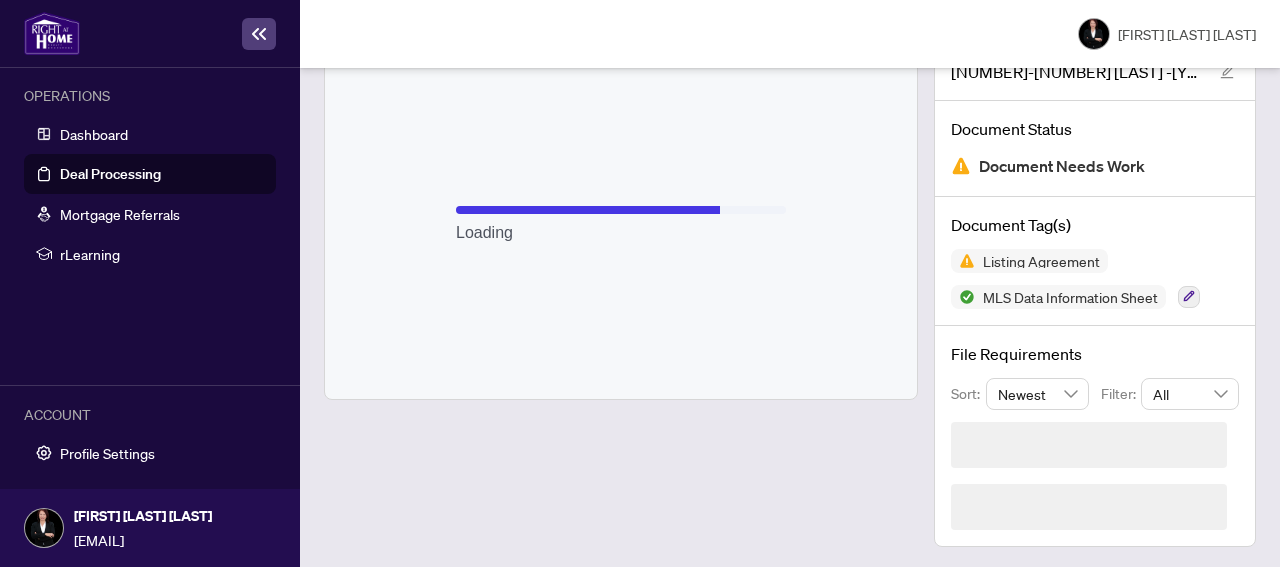 scroll, scrollTop: 180, scrollLeft: 0, axis: vertical 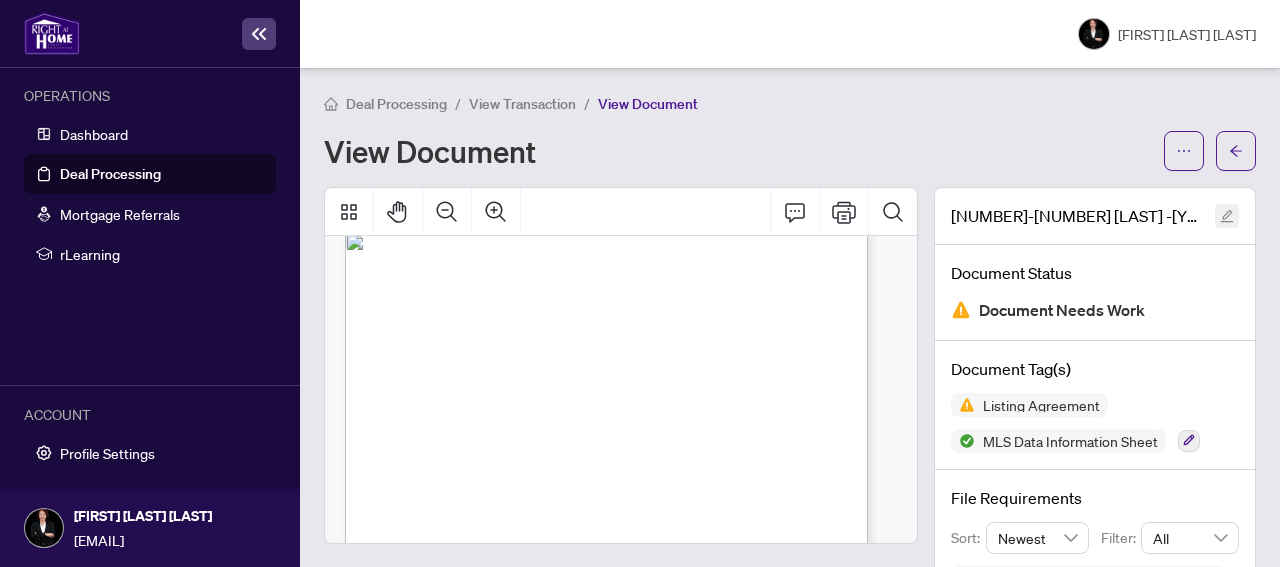 click 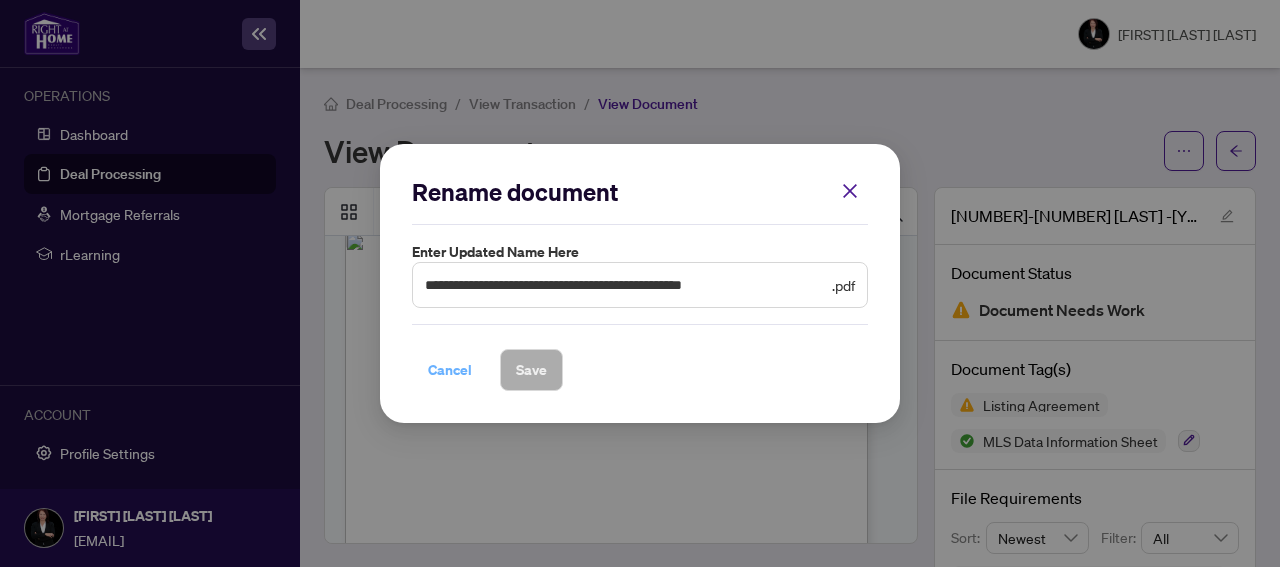 click on "Cancel" at bounding box center (450, 370) 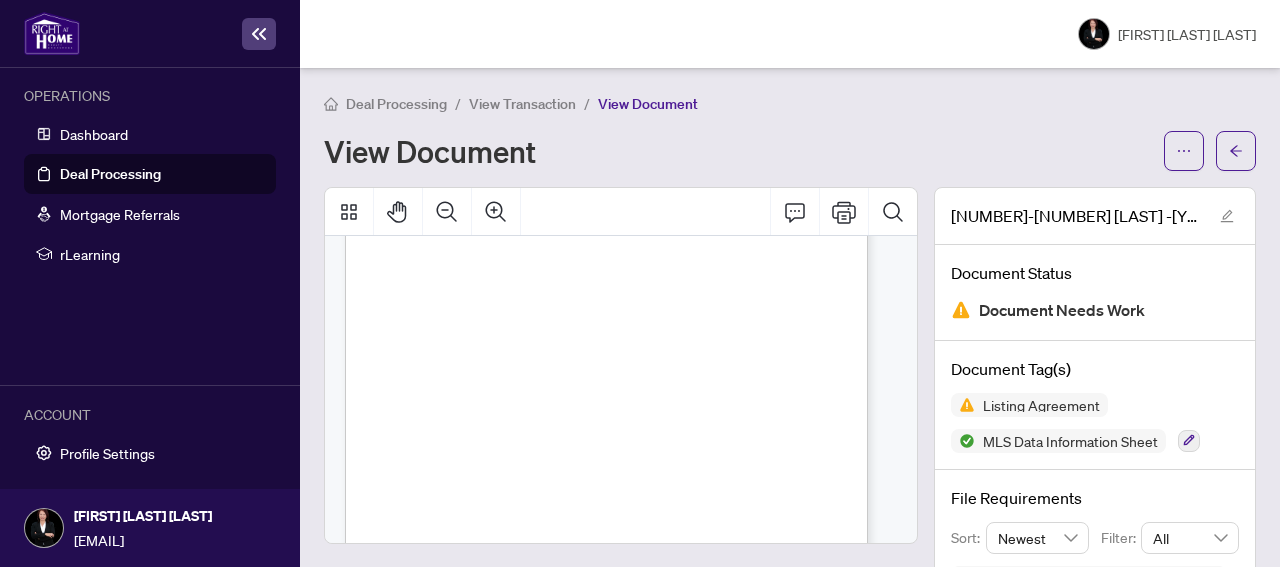 scroll, scrollTop: 4800, scrollLeft: 0, axis: vertical 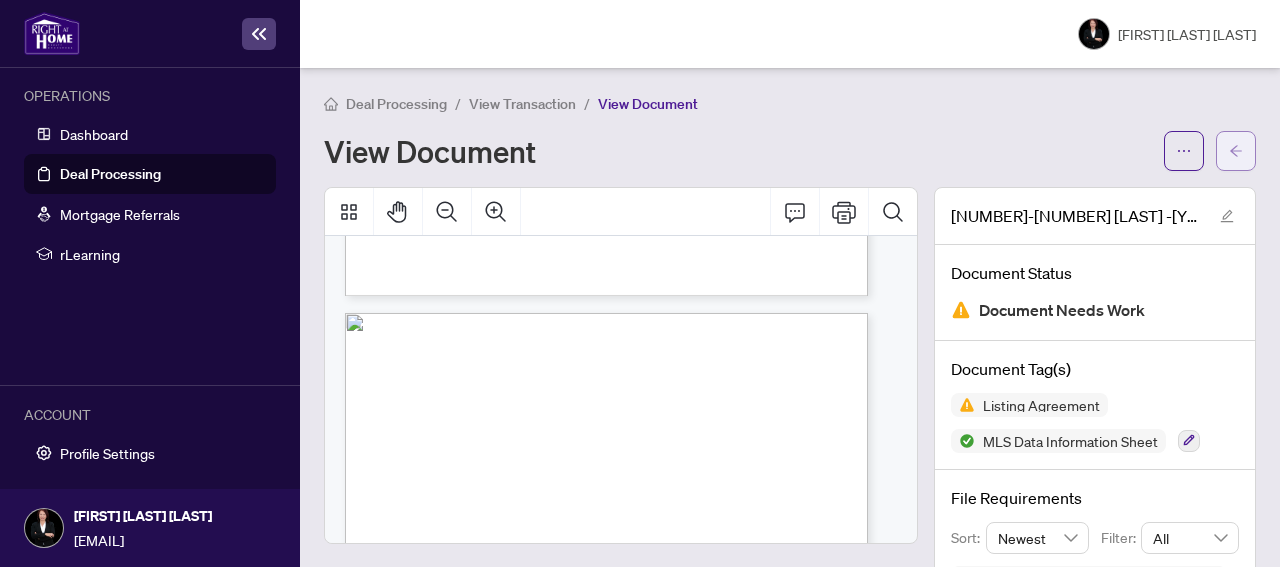 click 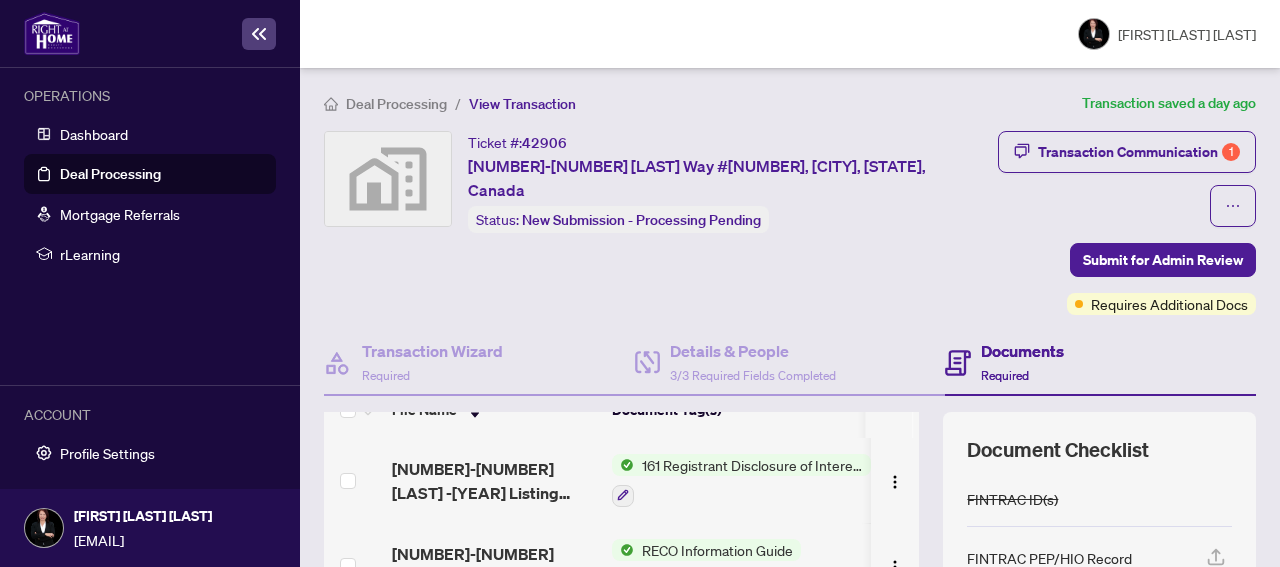 scroll, scrollTop: 46, scrollLeft: 0, axis: vertical 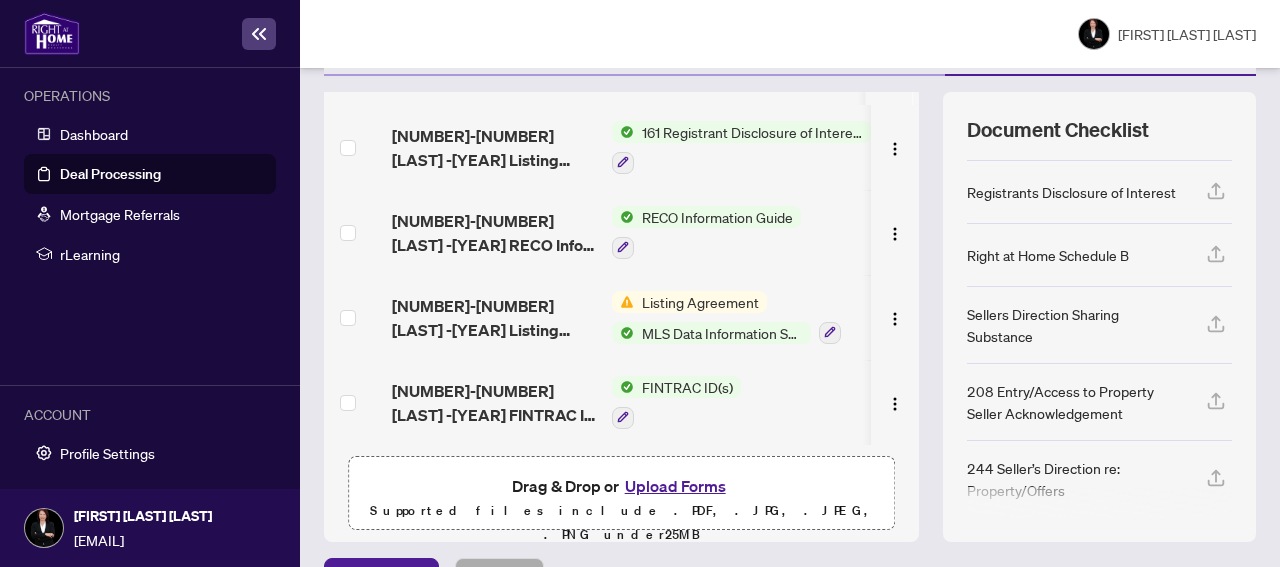 click on "Listing Agreement" at bounding box center [700, 302] 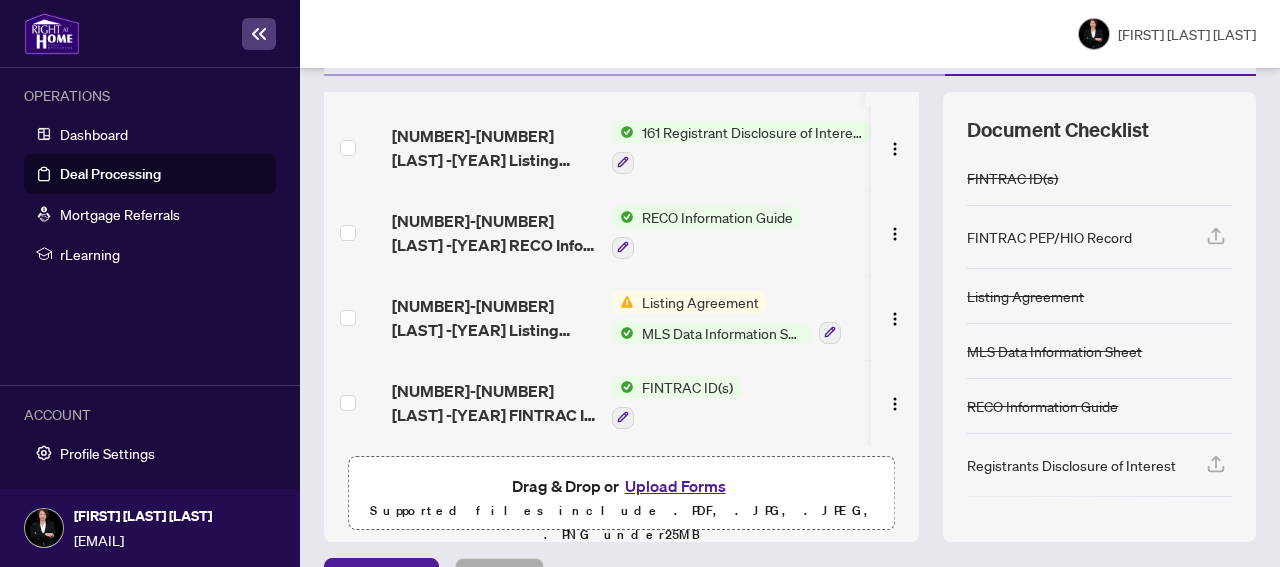 scroll, scrollTop: 0, scrollLeft: 0, axis: both 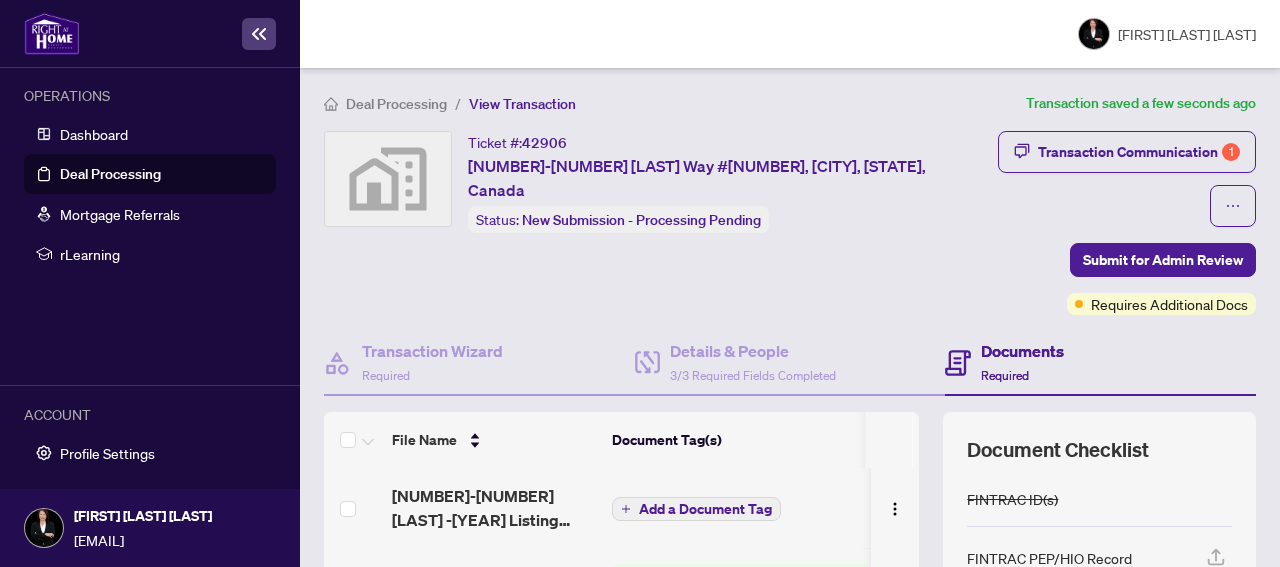 click on "Add a Document Tag" at bounding box center (705, 509) 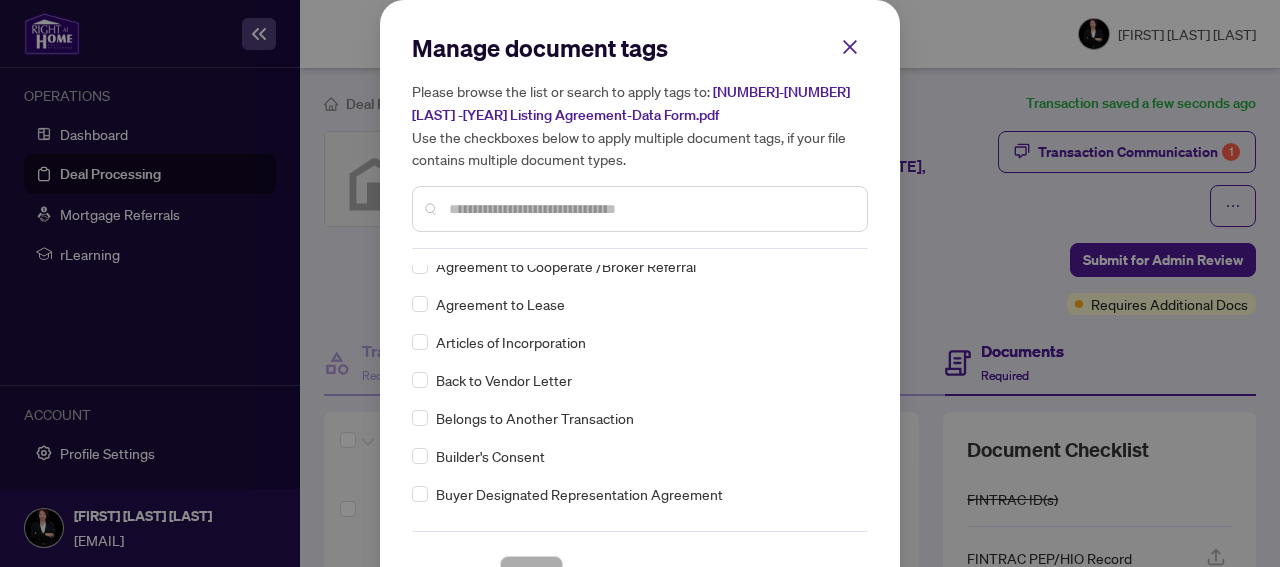 scroll, scrollTop: 0, scrollLeft: 0, axis: both 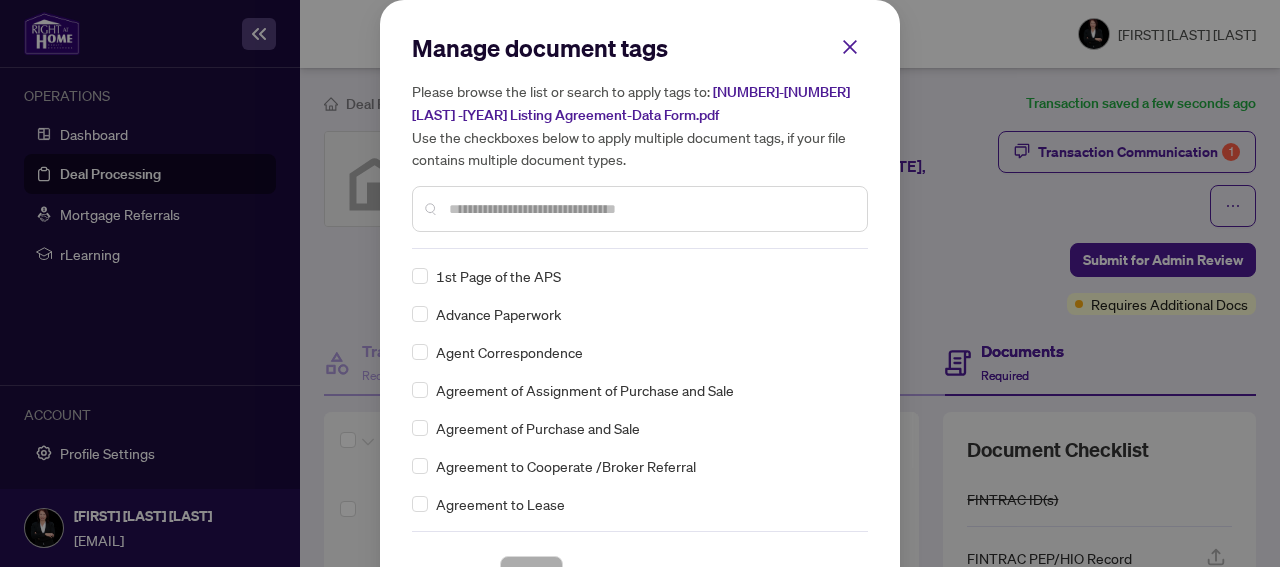 click at bounding box center [650, 209] 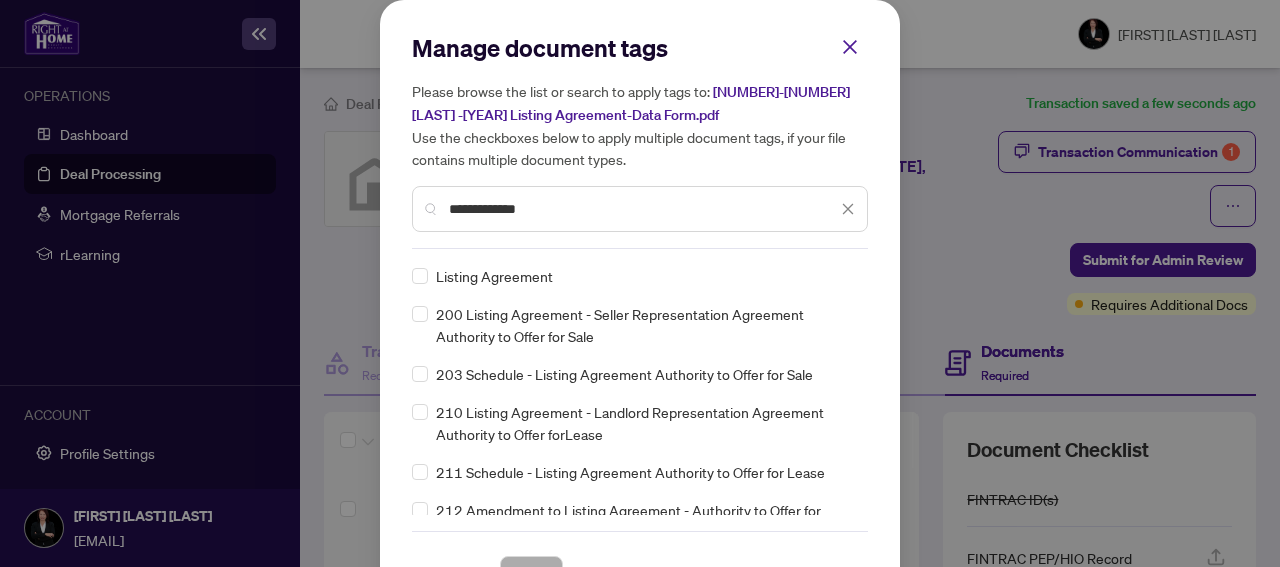 type on "**********" 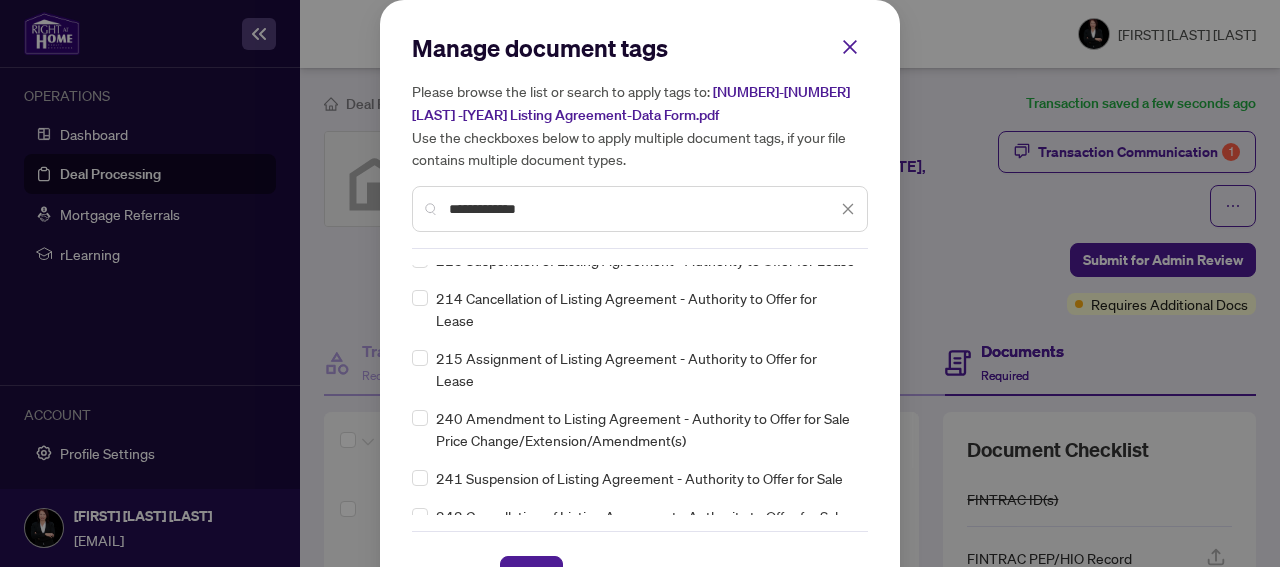 scroll, scrollTop: 400, scrollLeft: 0, axis: vertical 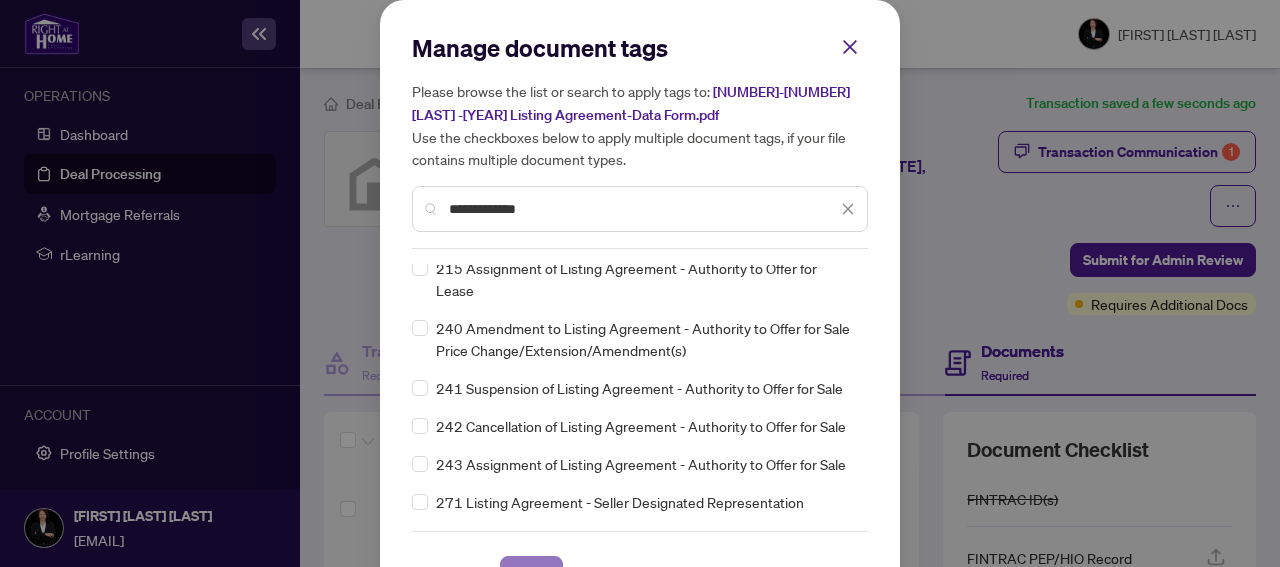 click on "Save" at bounding box center [531, 577] 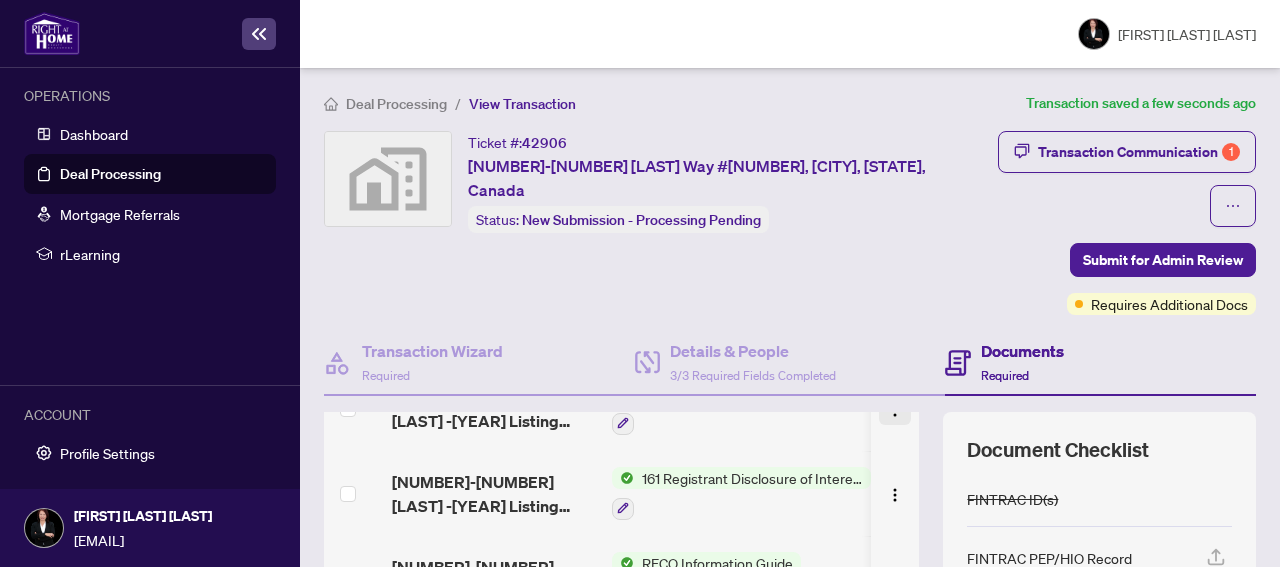 scroll, scrollTop: 130, scrollLeft: 0, axis: vertical 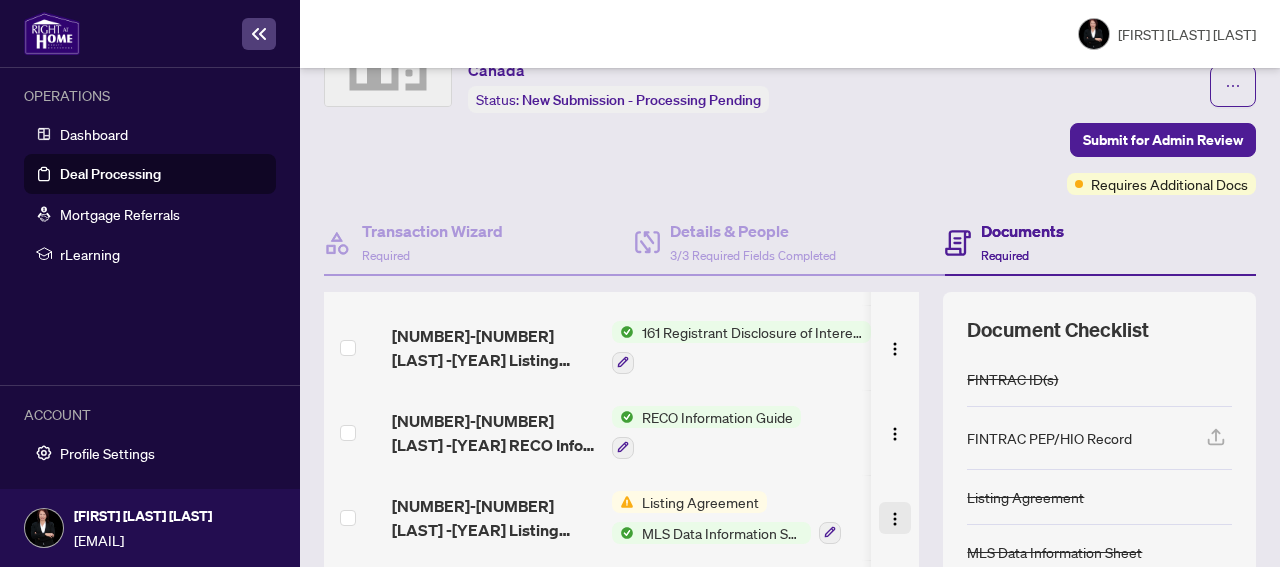click at bounding box center (895, 519) 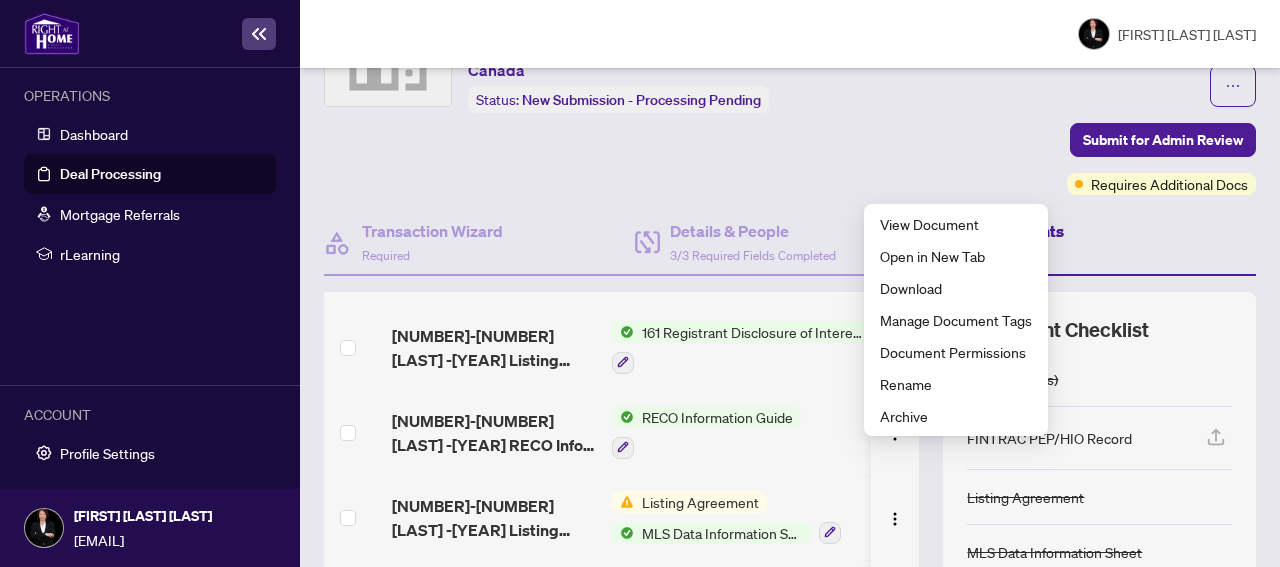 click at bounding box center (706, 447) 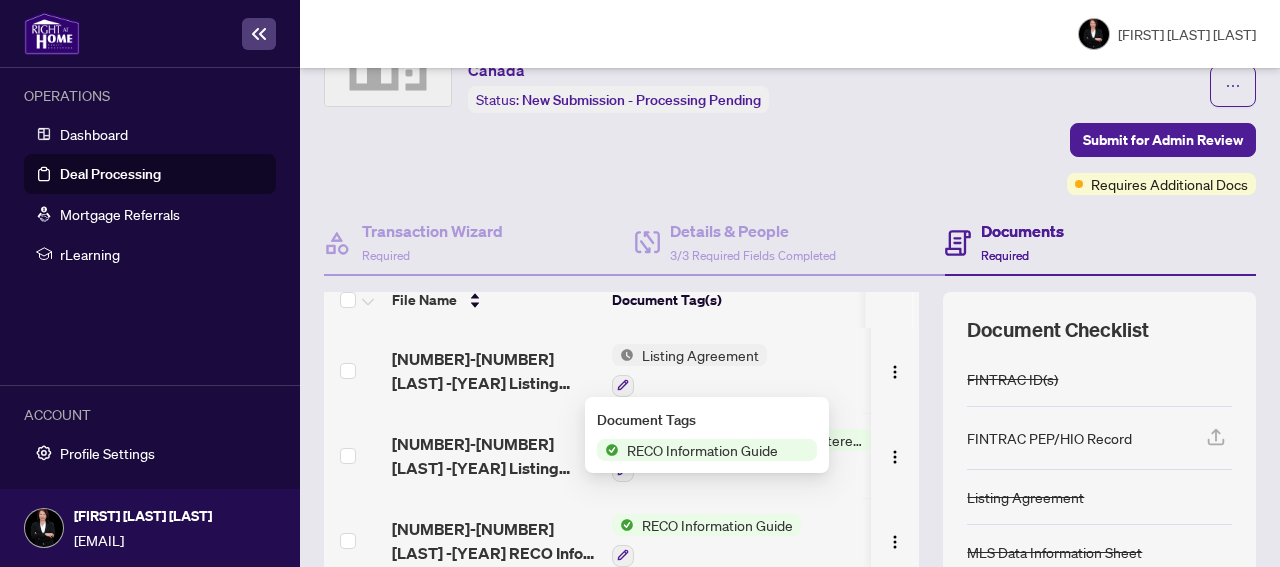 scroll, scrollTop: 0, scrollLeft: 0, axis: both 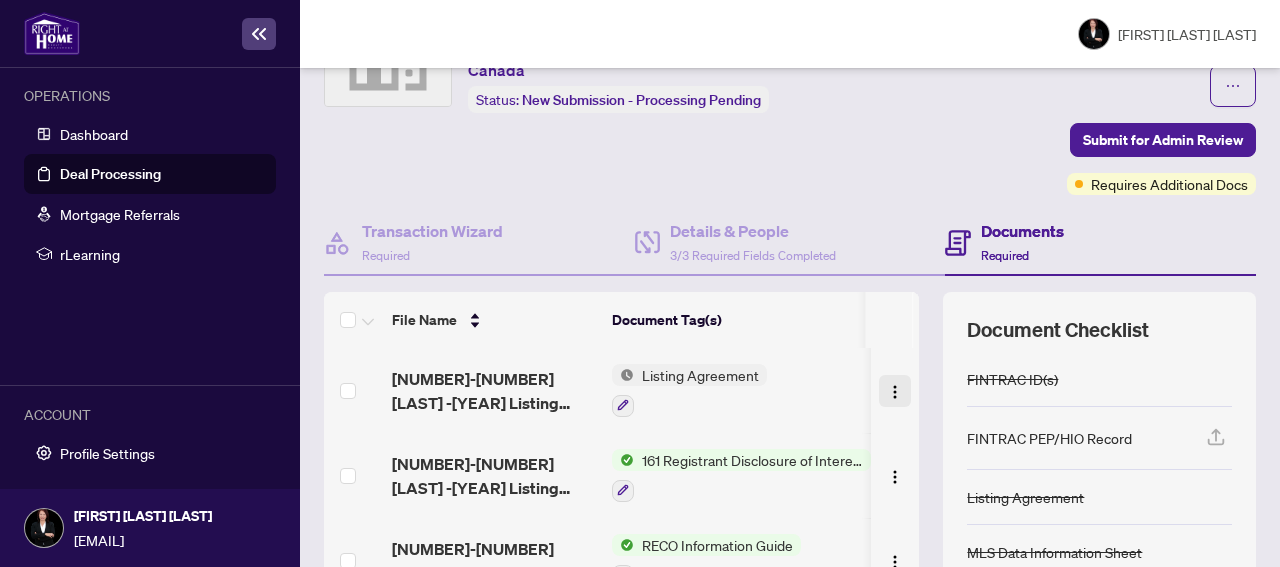 click at bounding box center [895, 392] 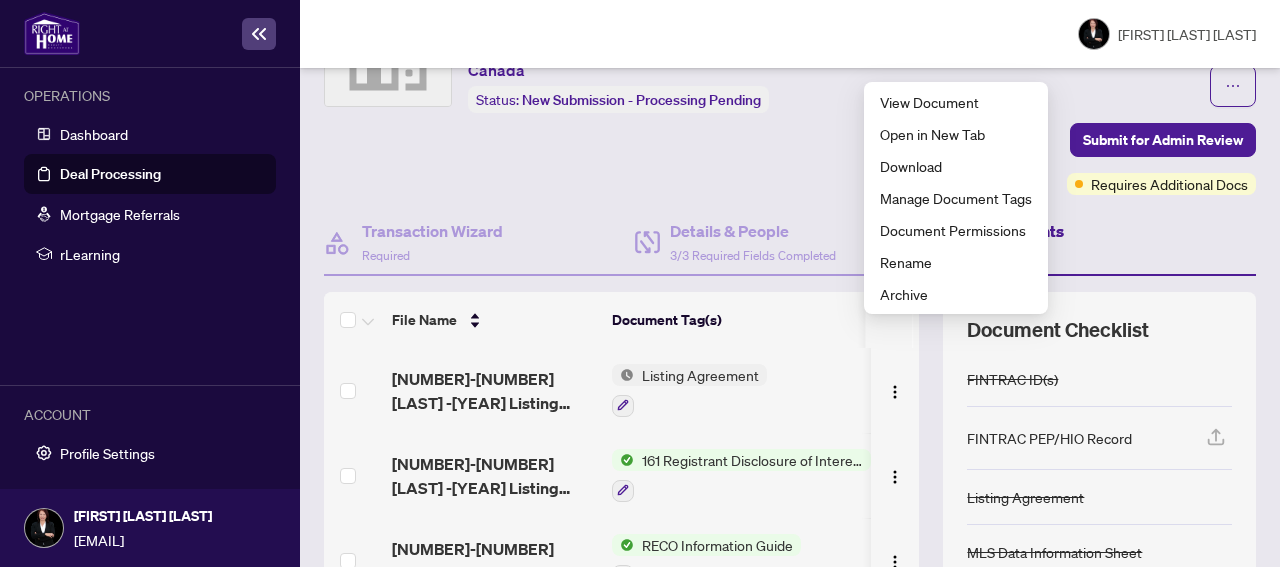 click on "Listing Agreement" at bounding box center [741, 390] 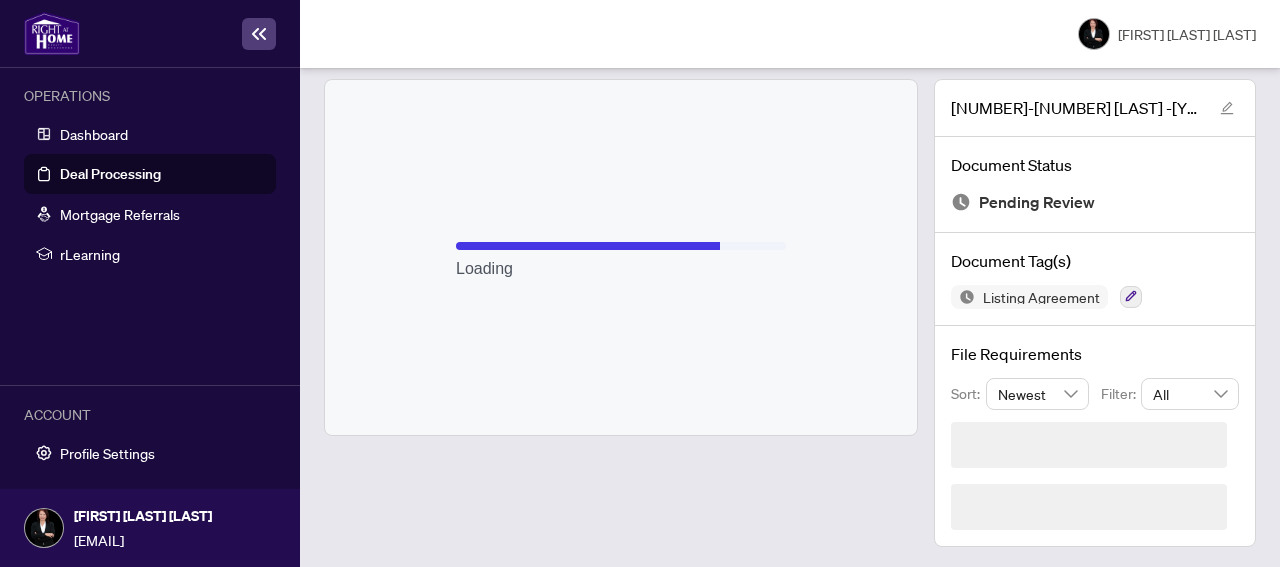 scroll, scrollTop: 46, scrollLeft: 0, axis: vertical 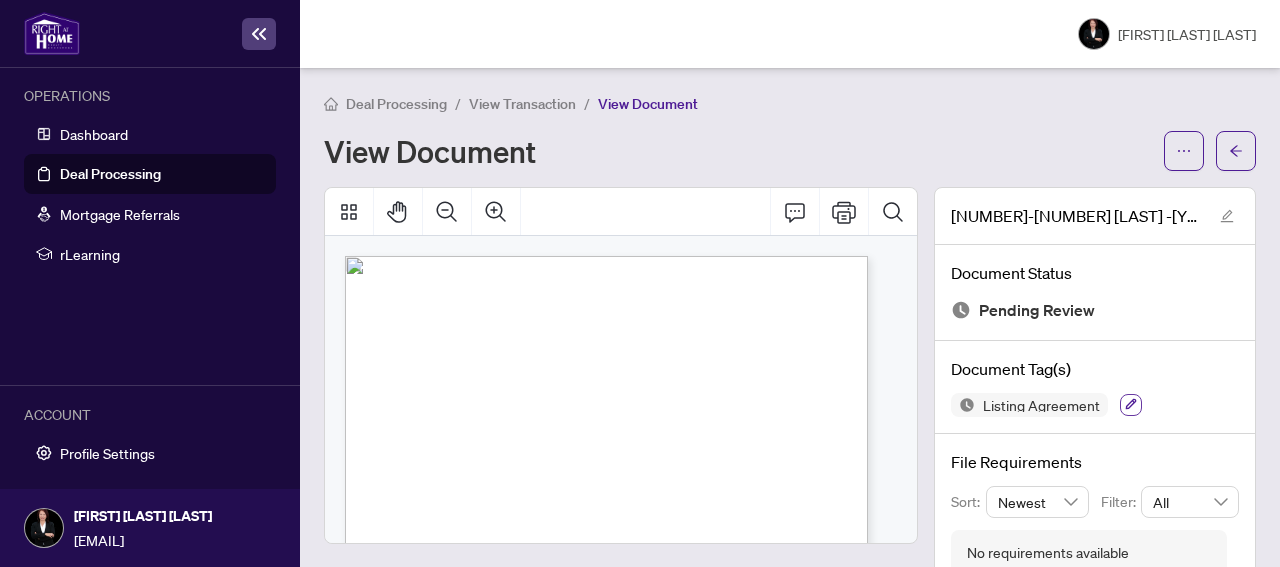 click 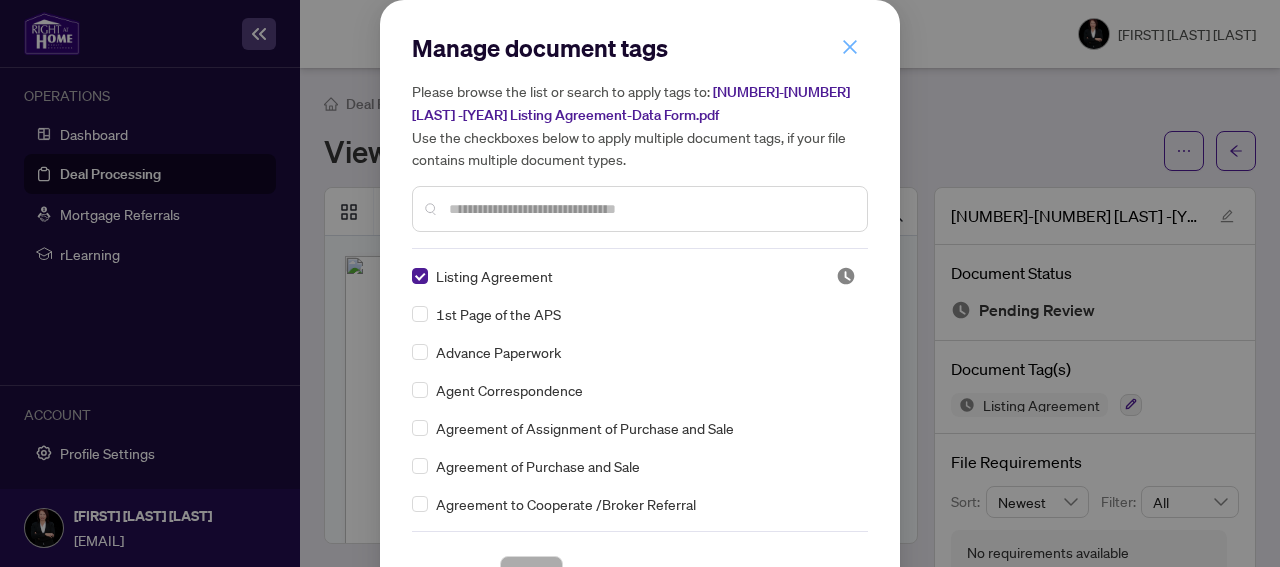 click 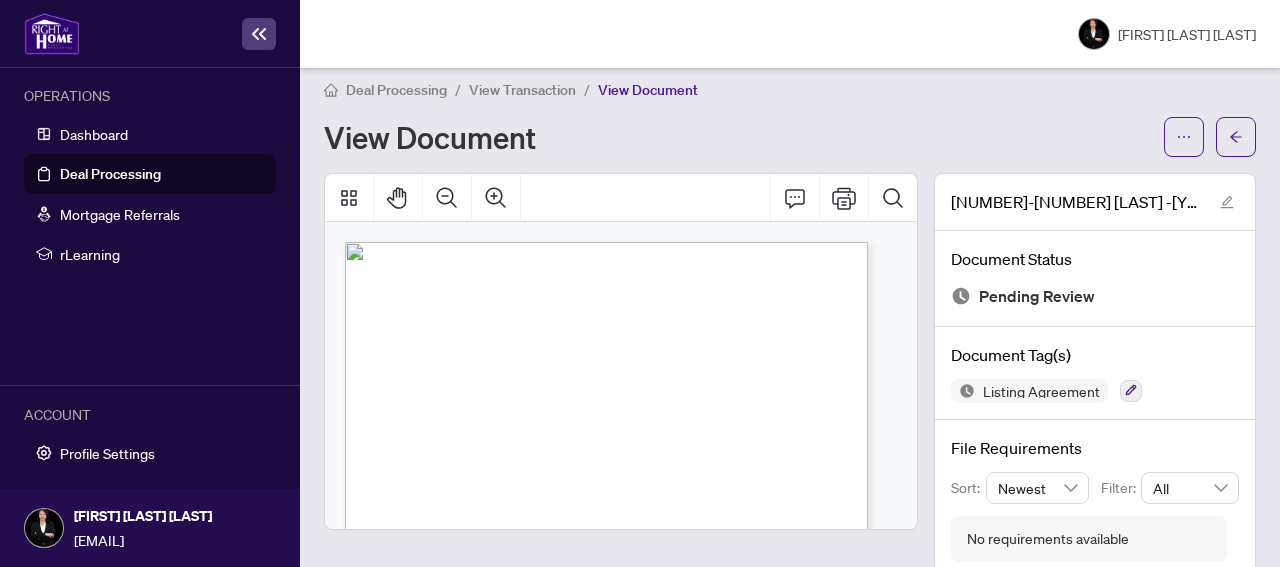 scroll, scrollTop: 0, scrollLeft: 0, axis: both 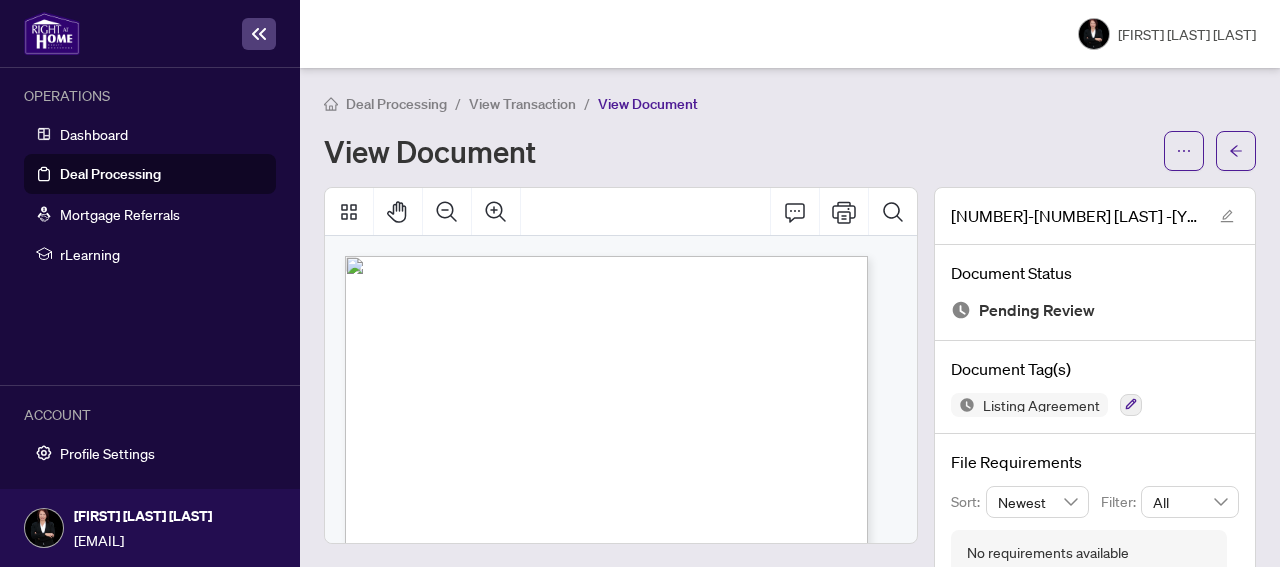 click on "Deal Processing" at bounding box center [110, 174] 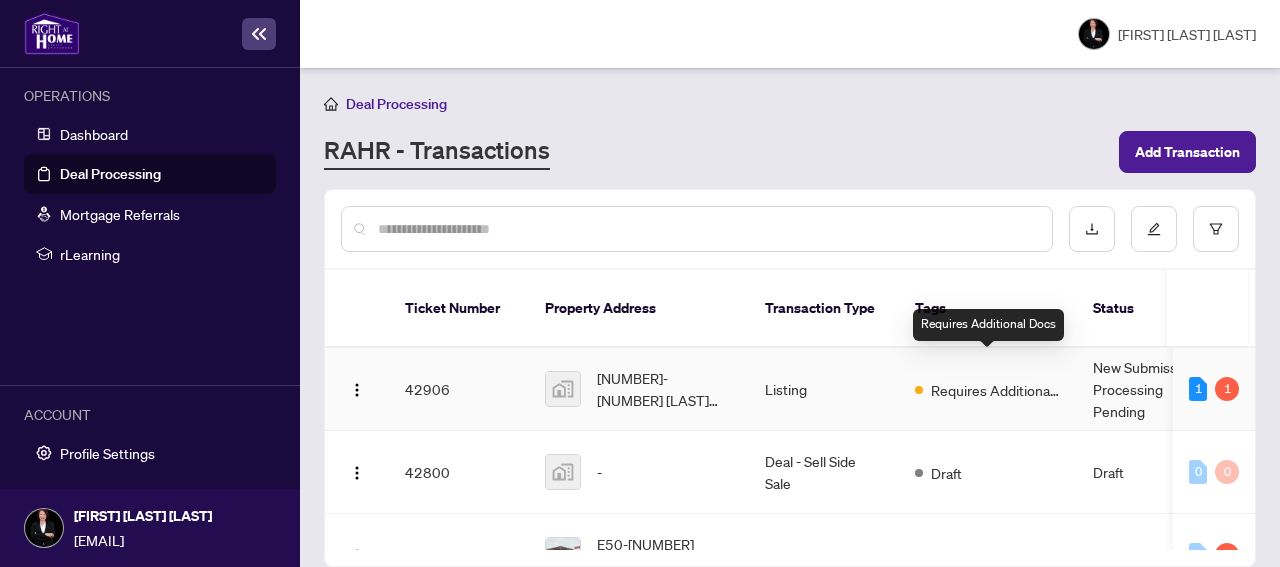click on "Requires Additional Docs" at bounding box center [996, 390] 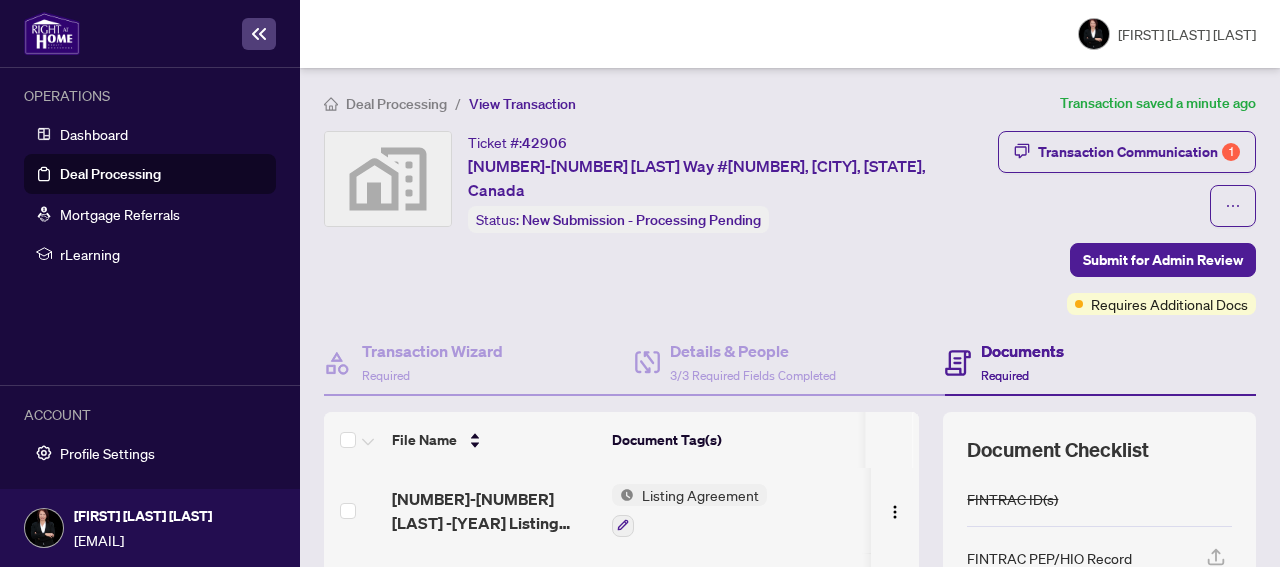 click on "Listing Agreement" at bounding box center [700, 495] 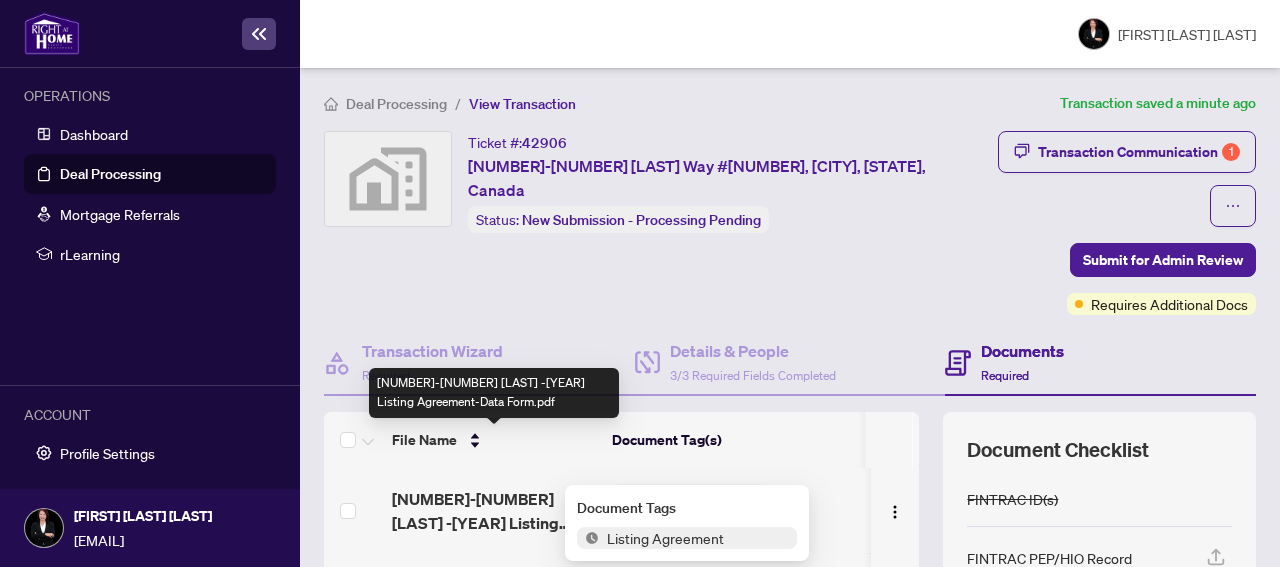 click on "[NUMBER]-[NUMBER] [LAST] -[YEAR] Listing Agreement-Data Form.pdf" at bounding box center (494, 511) 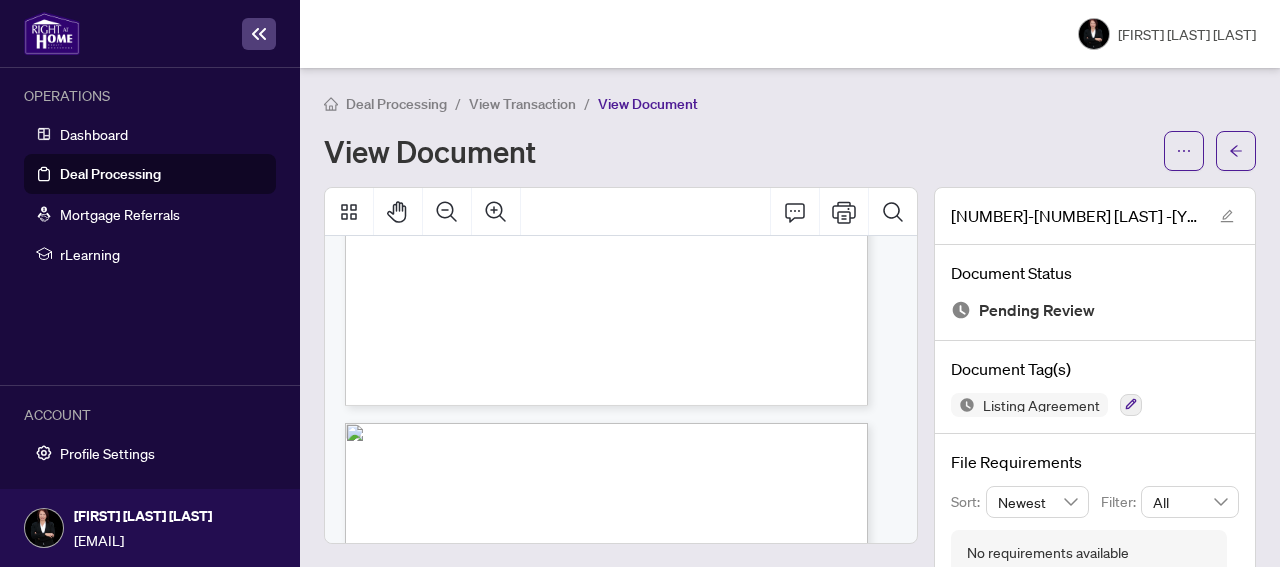 scroll, scrollTop: 0, scrollLeft: 0, axis: both 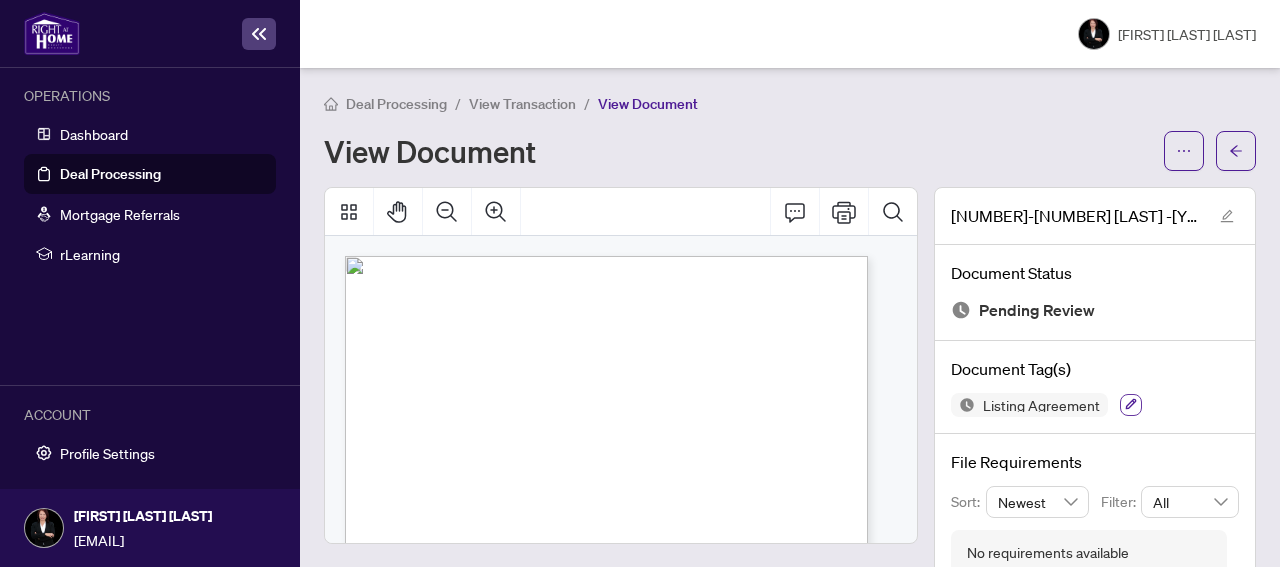 click 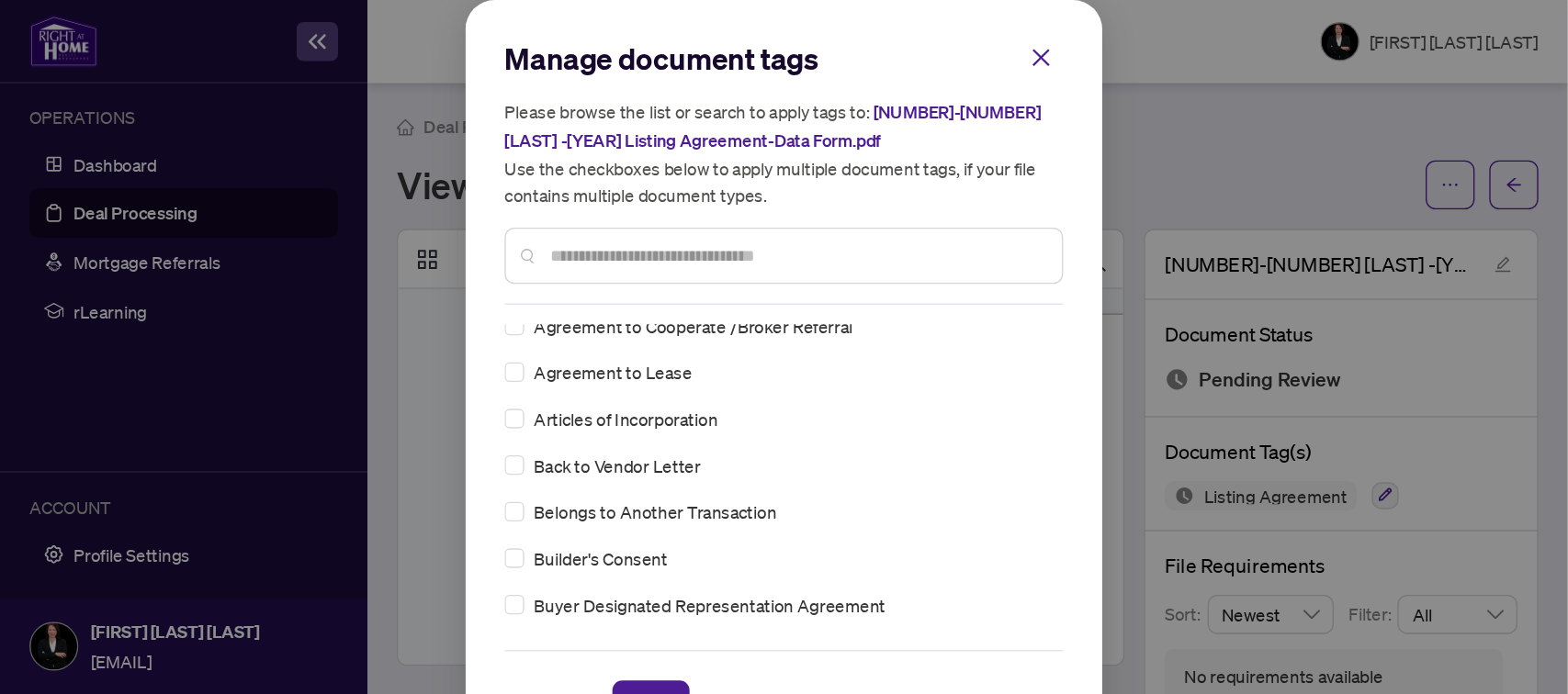 scroll, scrollTop: 184, scrollLeft: 0, axis: vertical 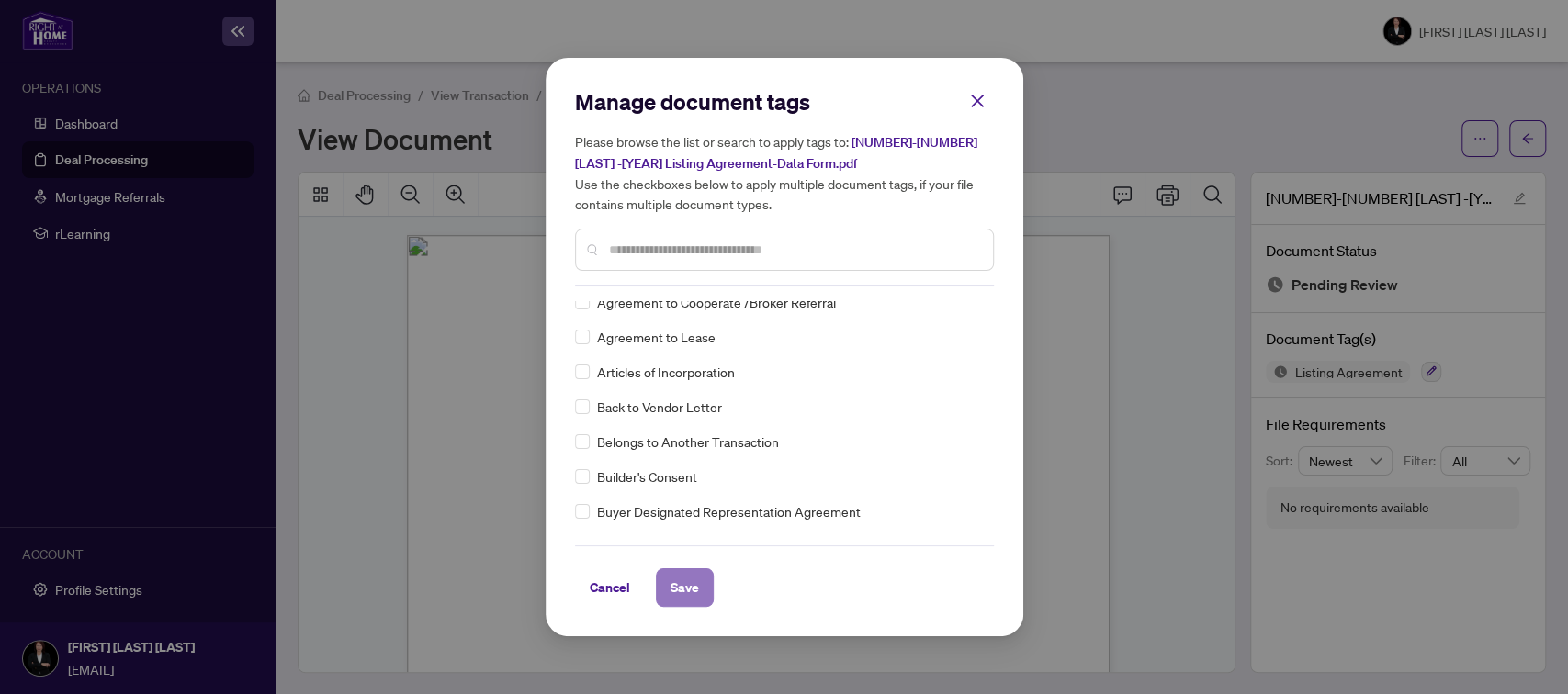click on "Save" at bounding box center [684, 588] 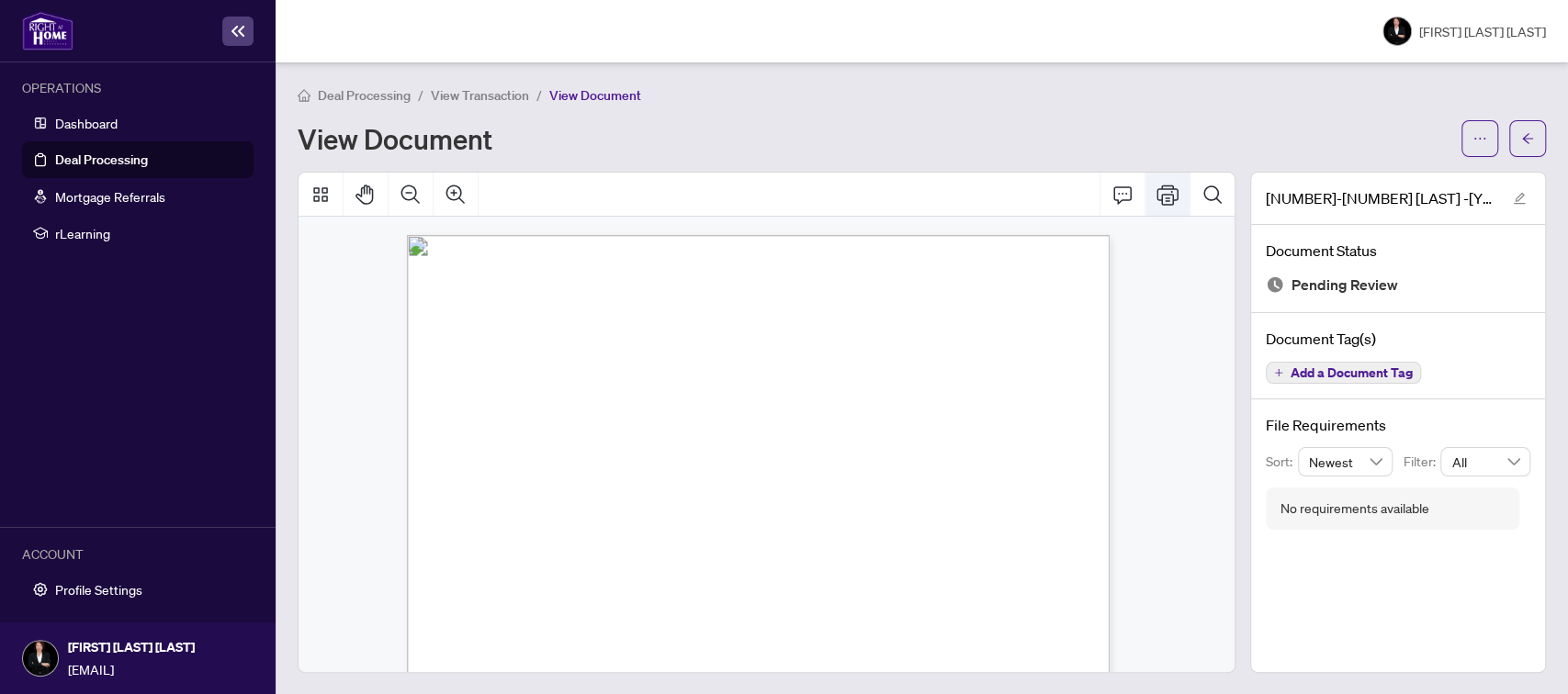 click 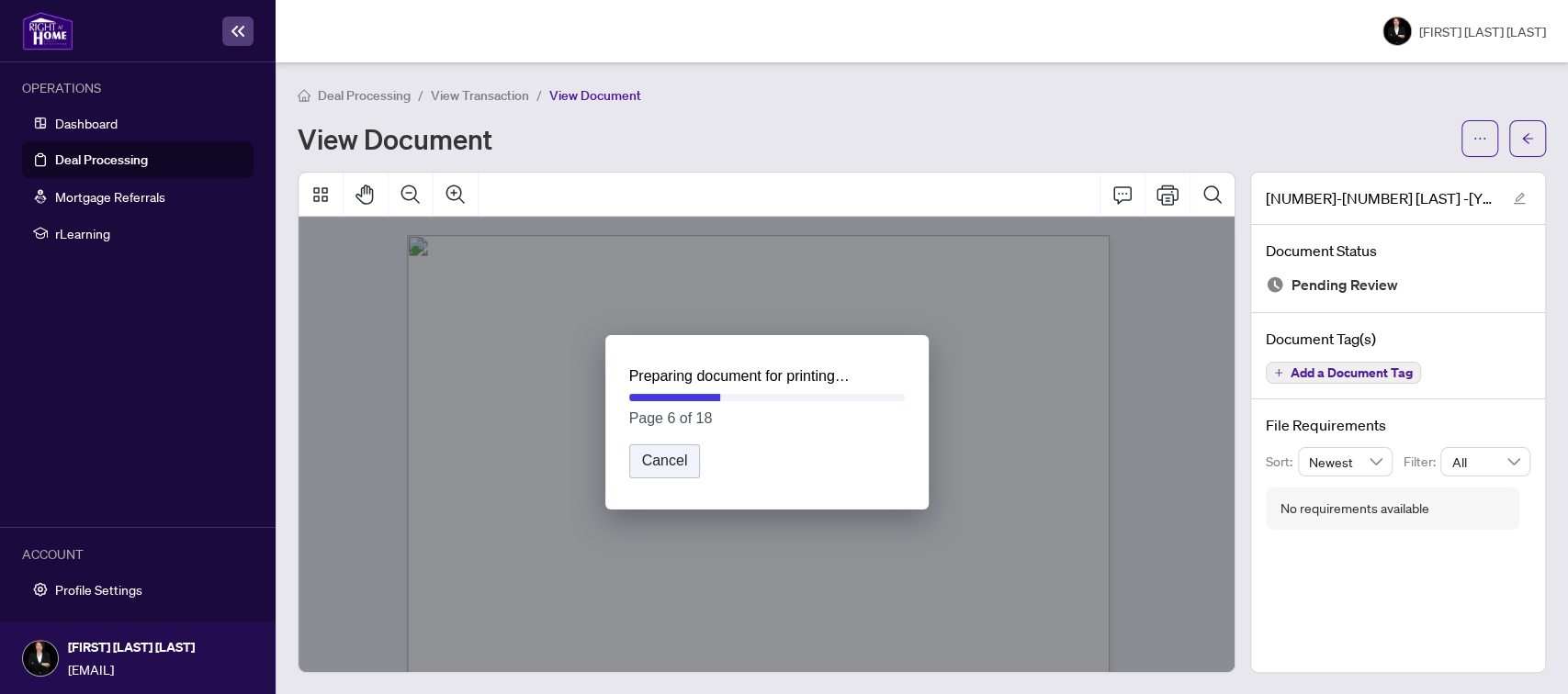 click on "Cancel" at bounding box center [665, 461] 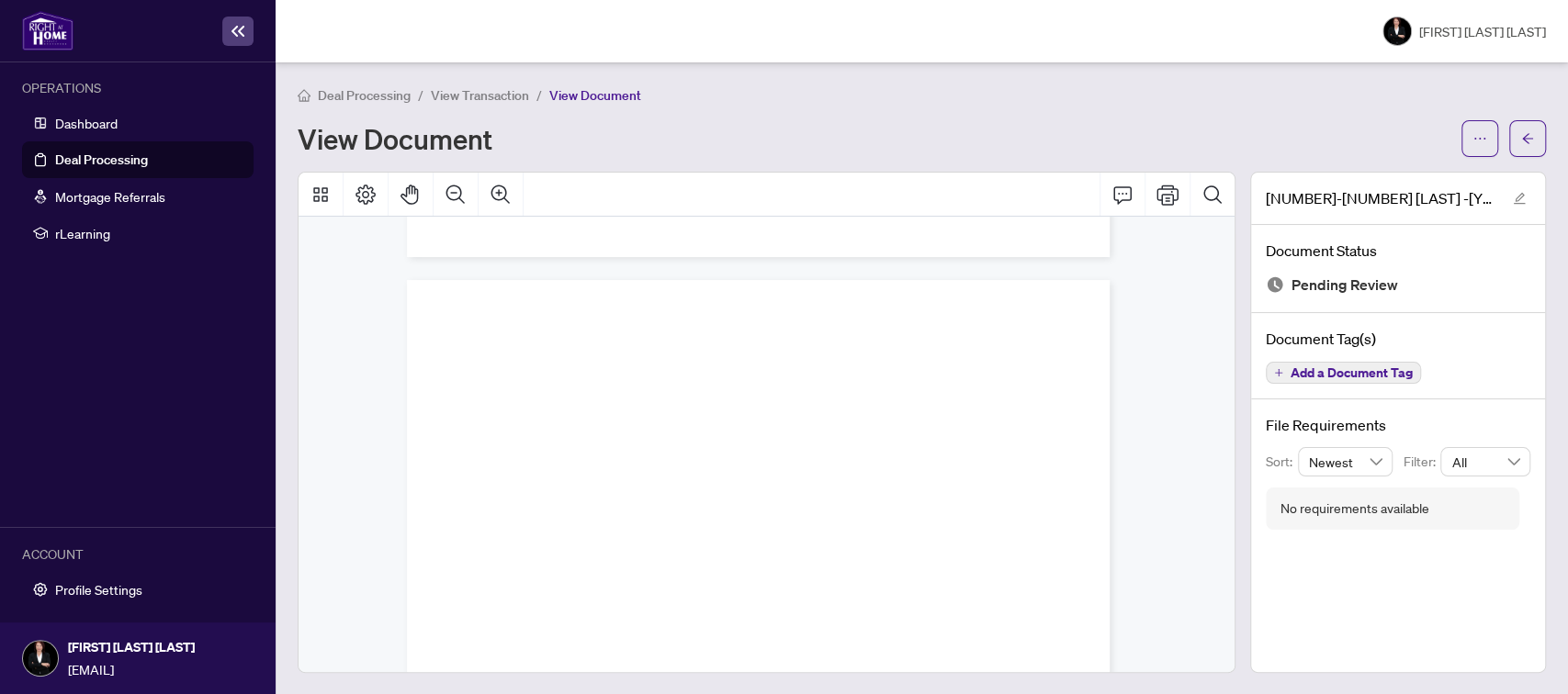 scroll, scrollTop: 9547, scrollLeft: 0, axis: vertical 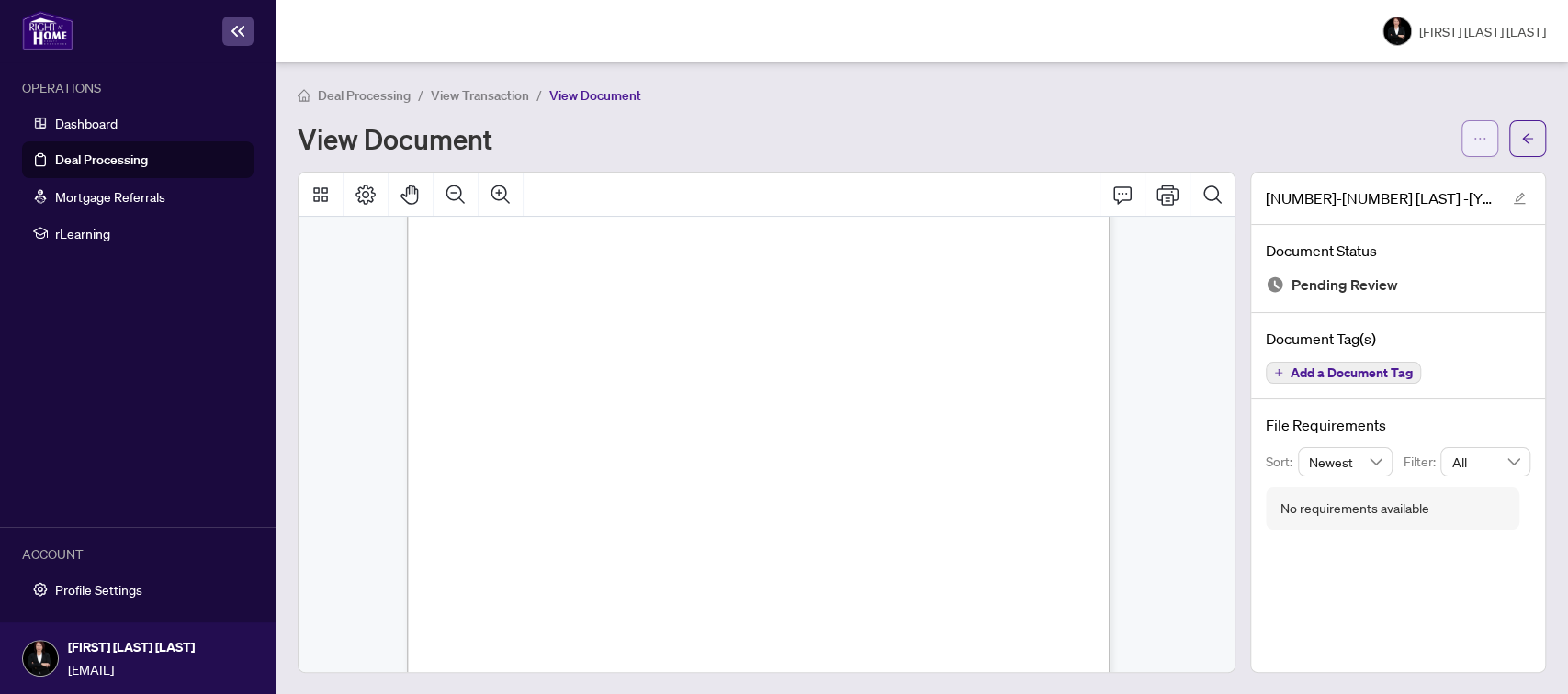 click at bounding box center [1480, 139] 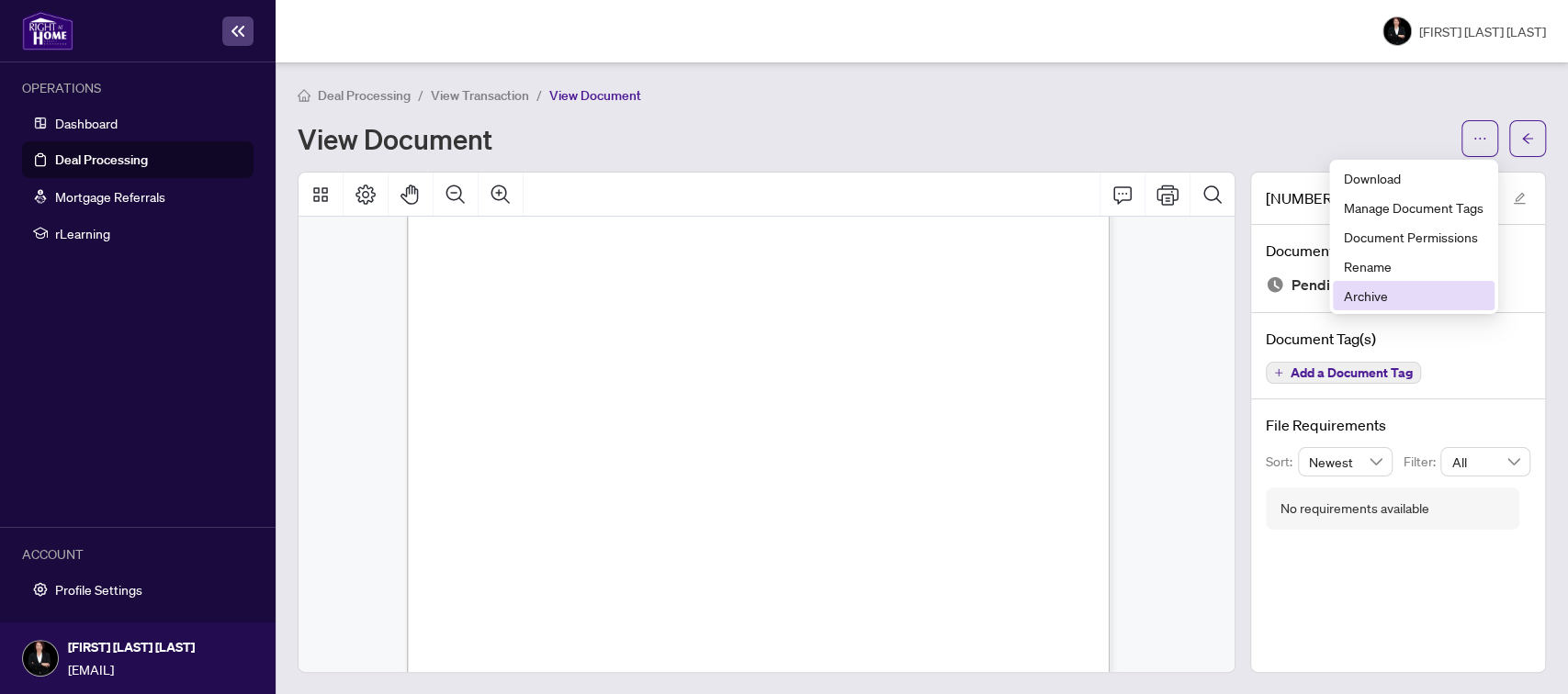 click on "Archive" at bounding box center [1414, 296] 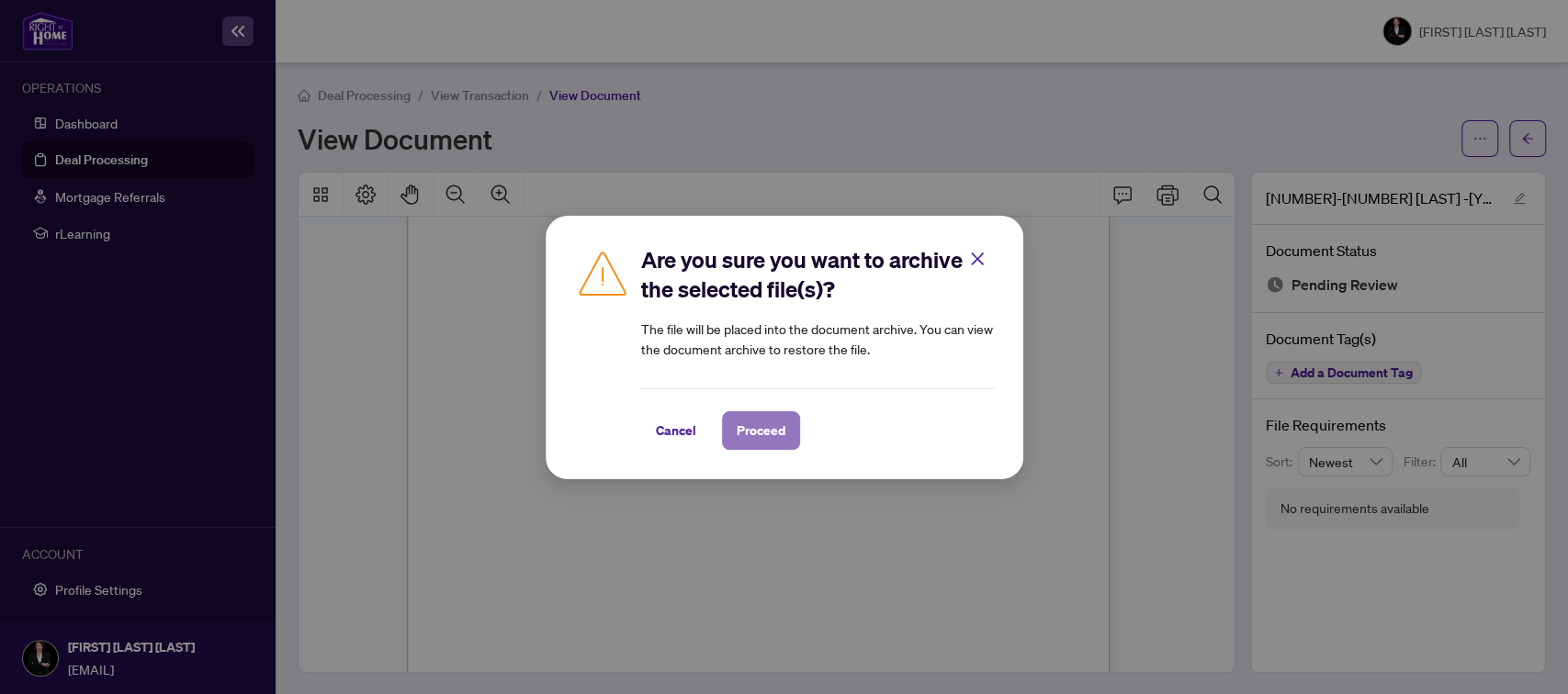 click on "Proceed" at bounding box center [761, 431] 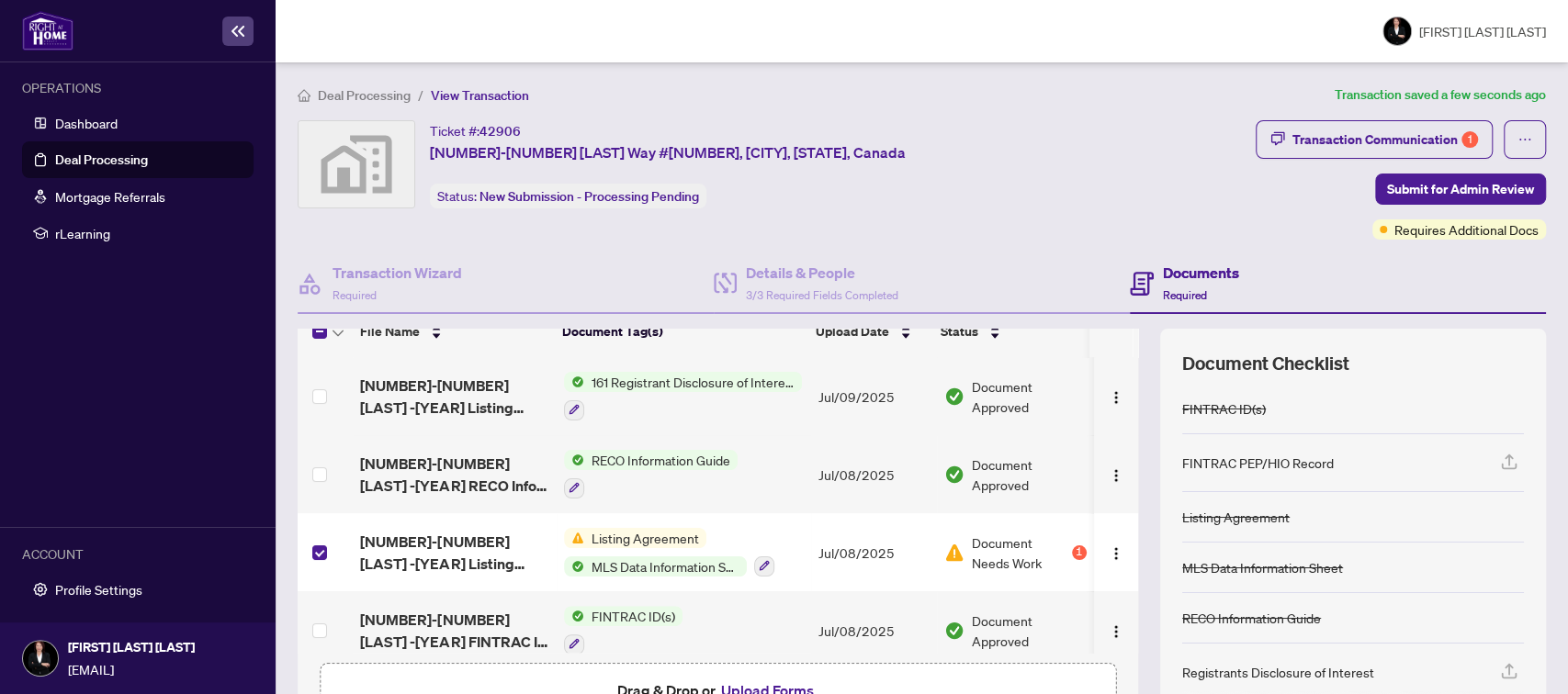 scroll, scrollTop: 42, scrollLeft: 0, axis: vertical 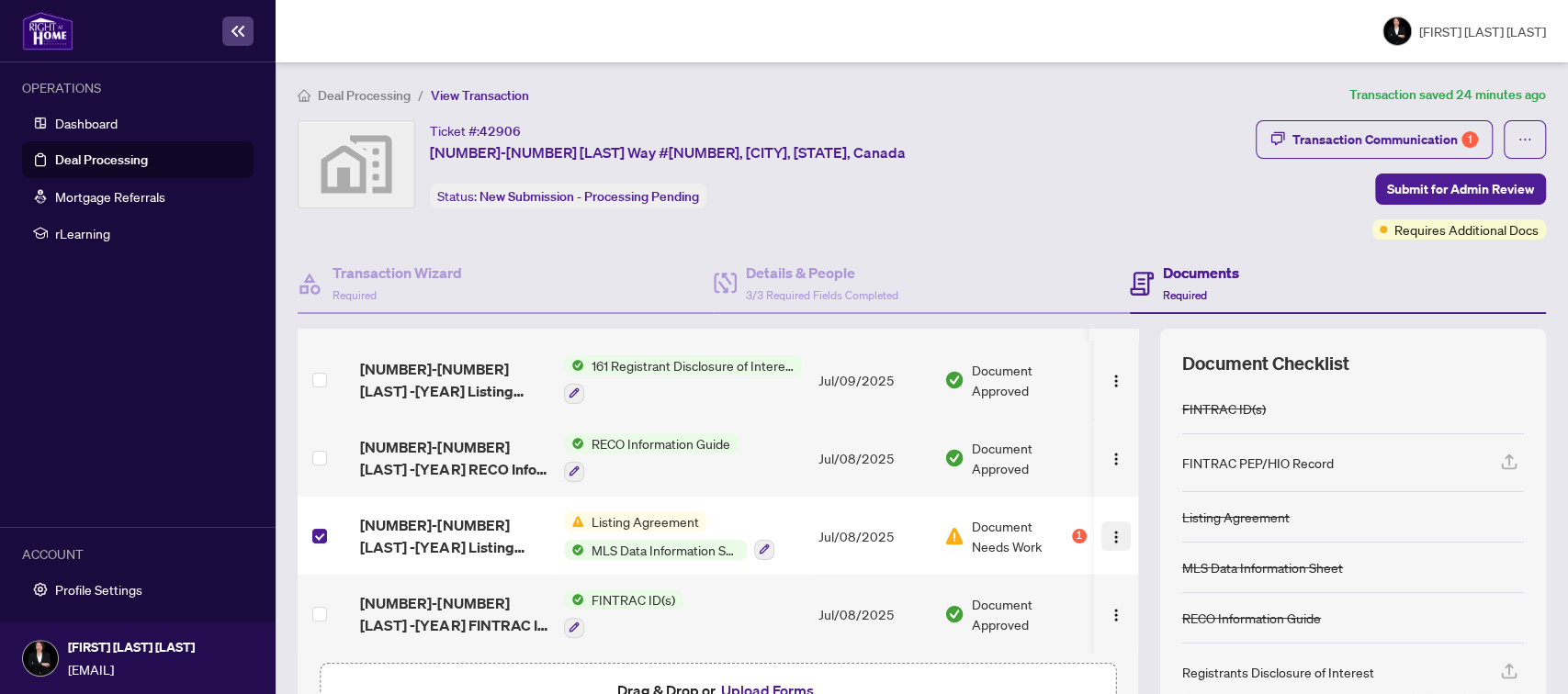 click at bounding box center [1116, 537] 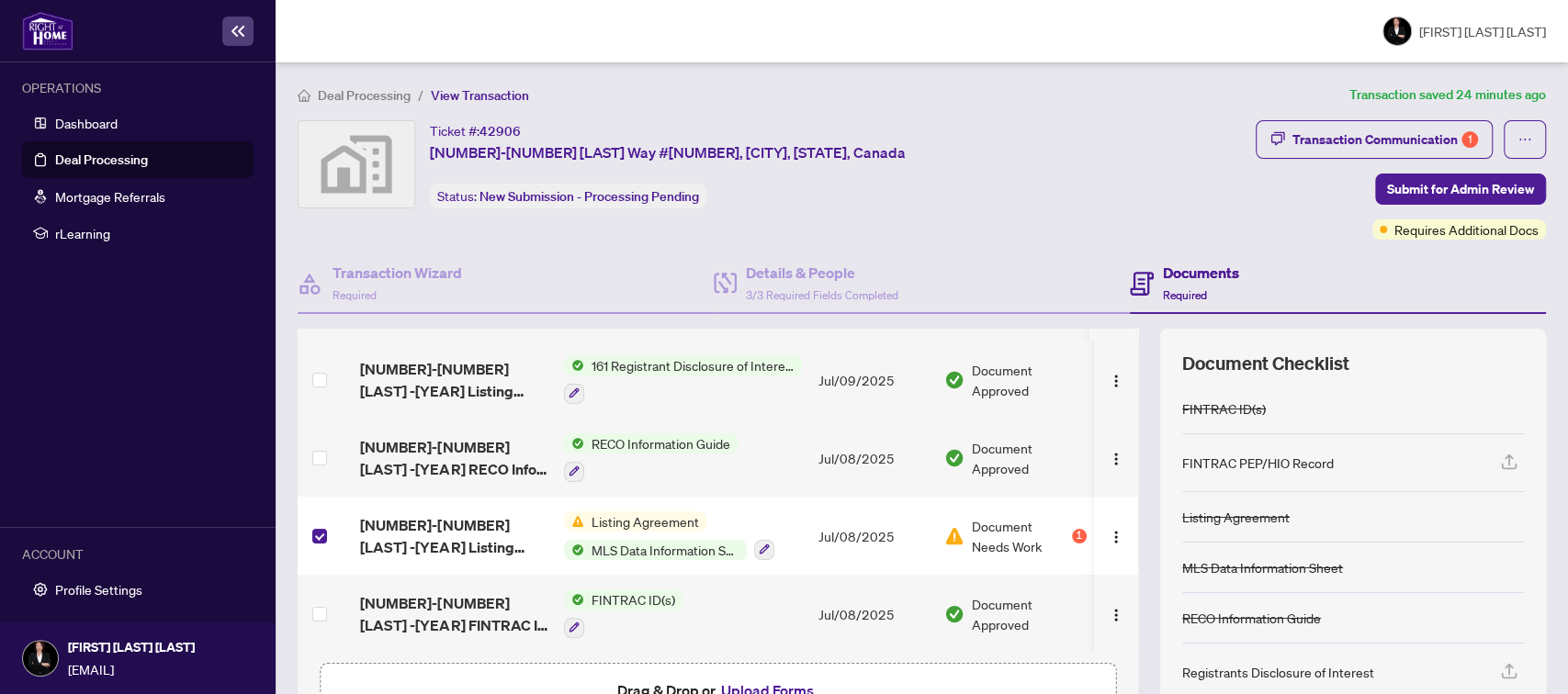 click on "Listing Agreement" at bounding box center (645, 521) 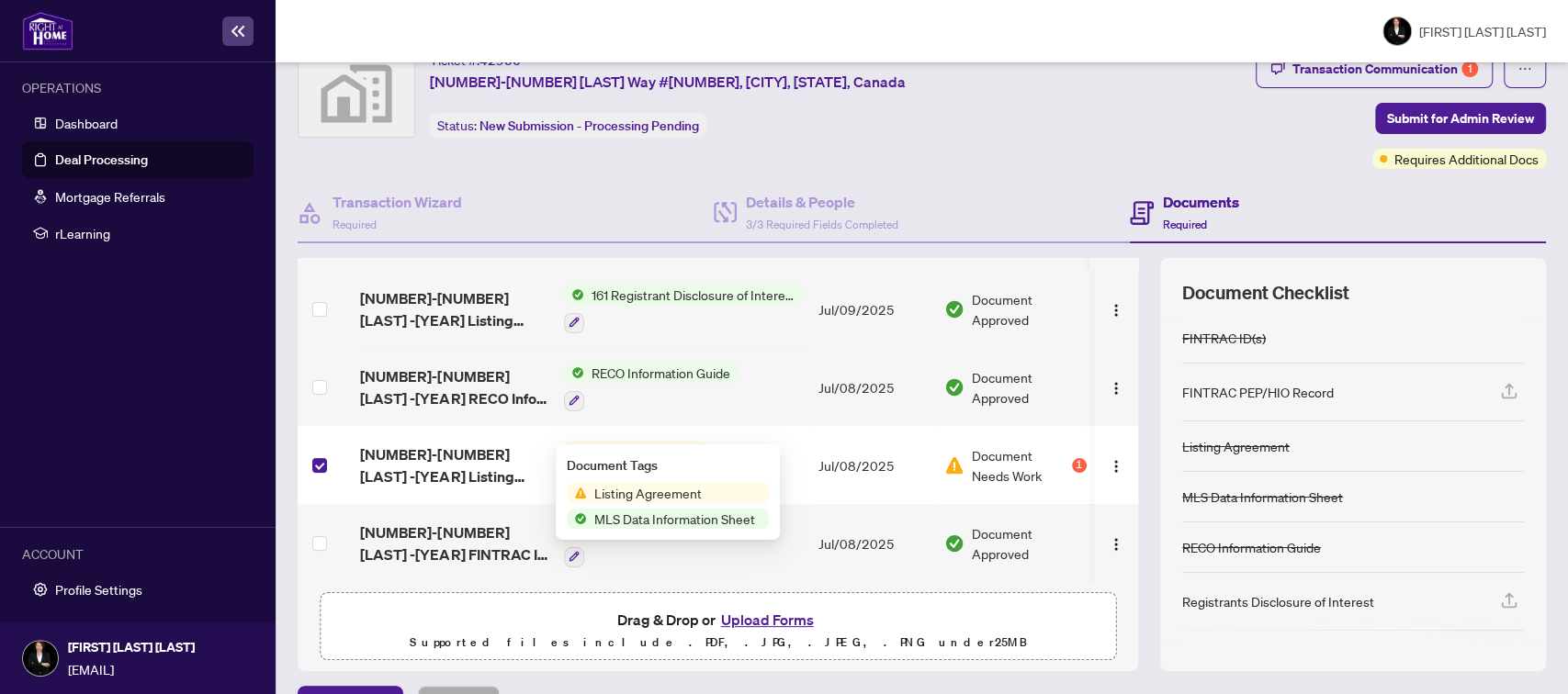 scroll, scrollTop: 119, scrollLeft: 0, axis: vertical 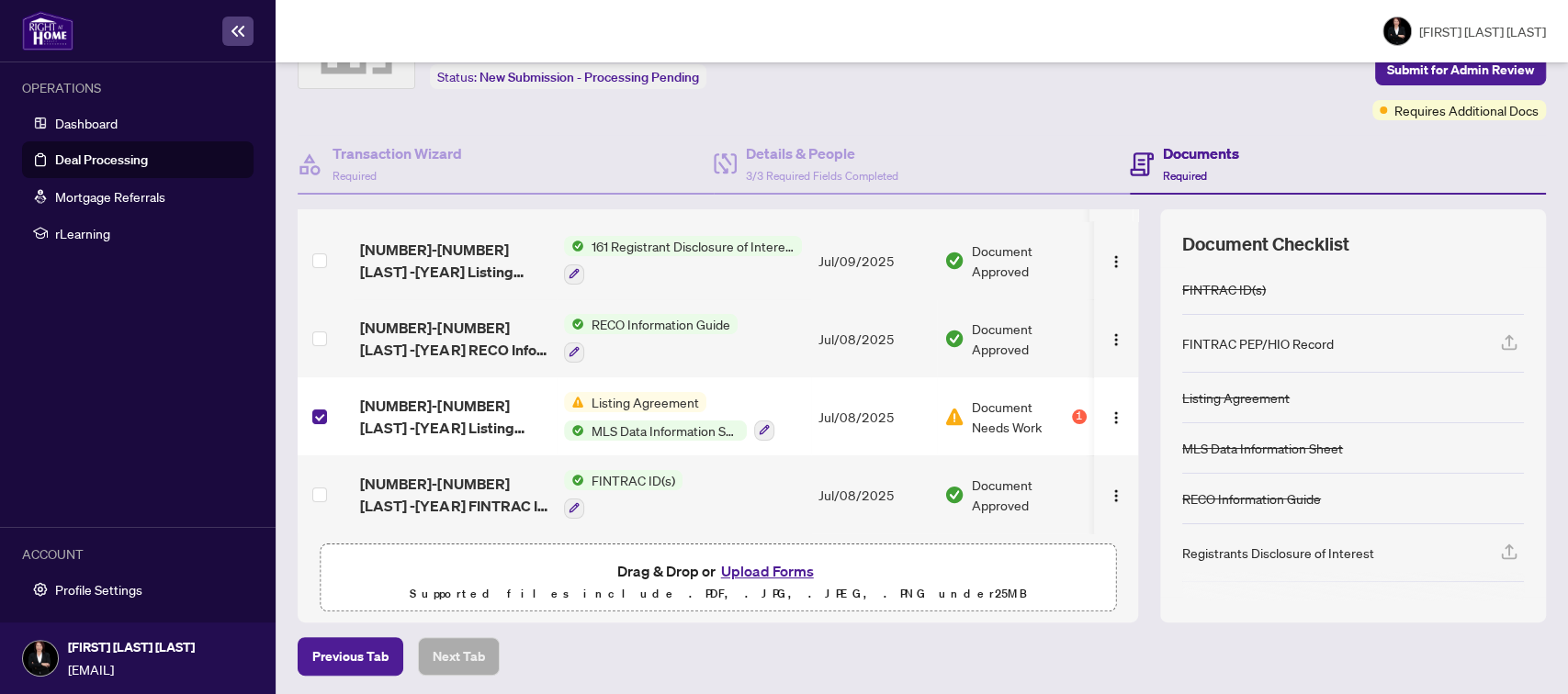 click on "Upload Forms" at bounding box center [767, 571] 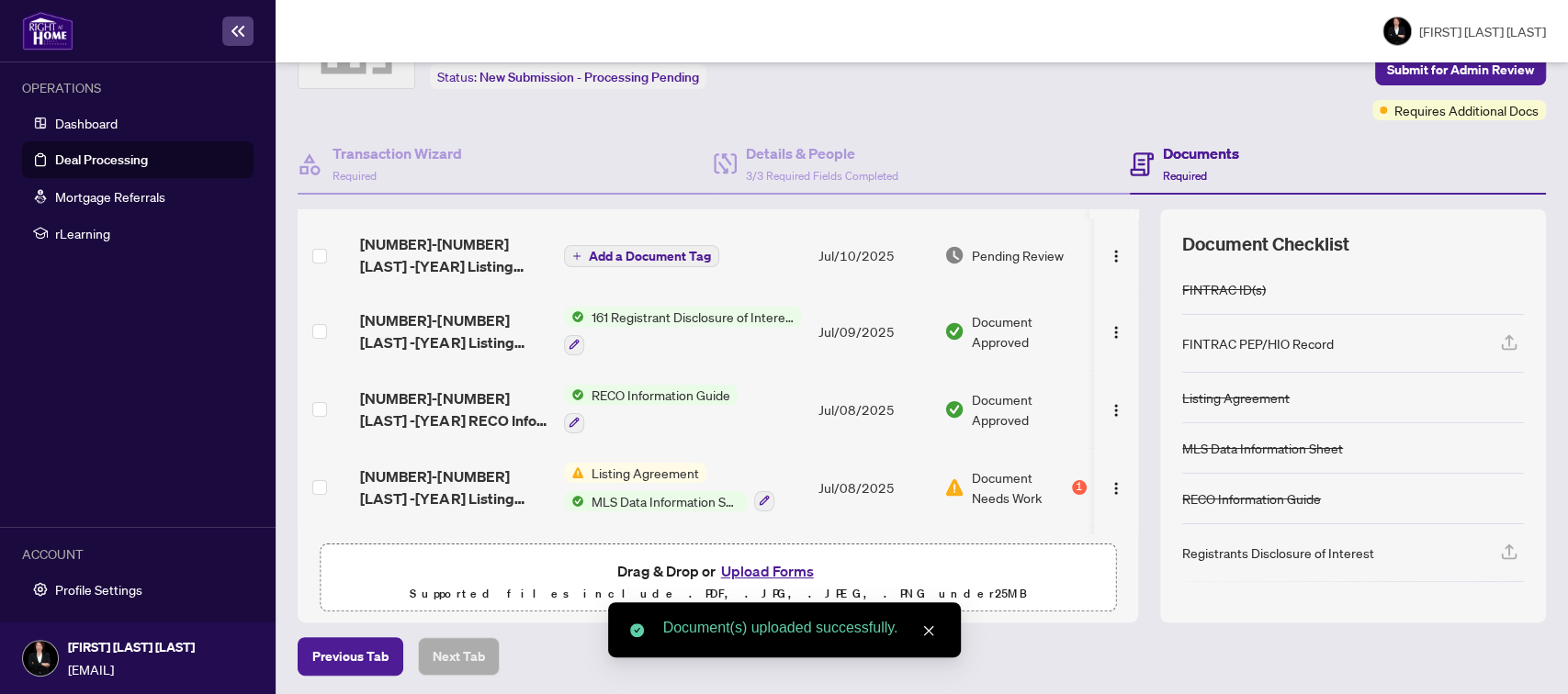 click on "Add a Document Tag" at bounding box center (649, 256) 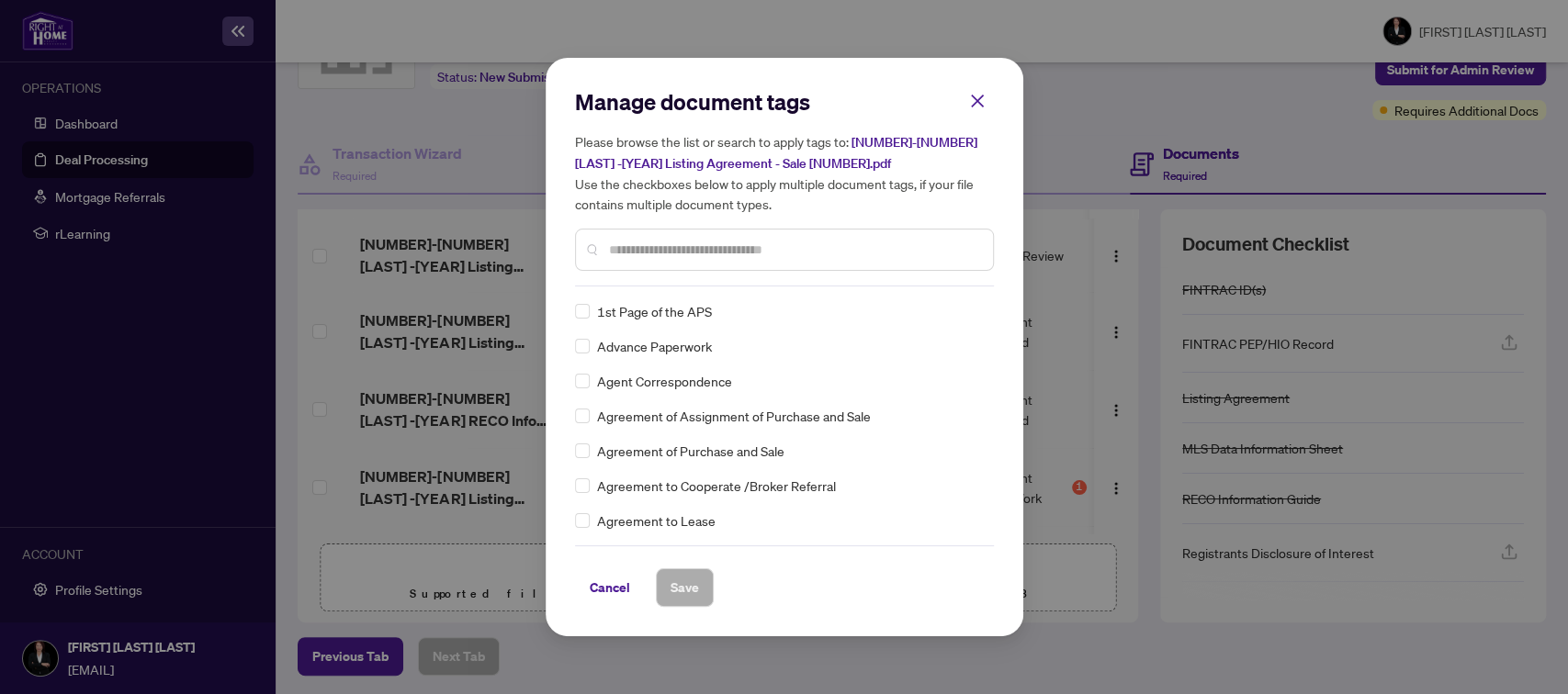 click at bounding box center [794, 250] 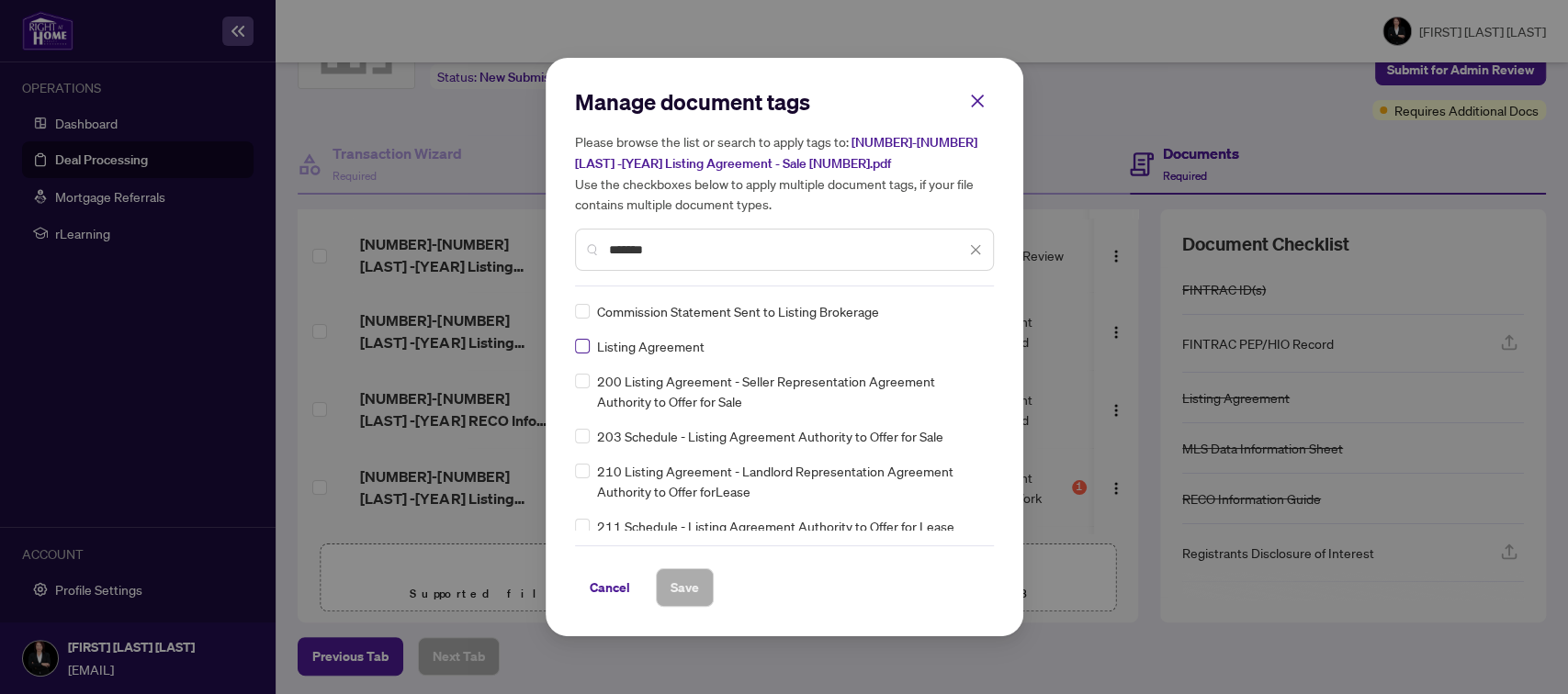 type on "*******" 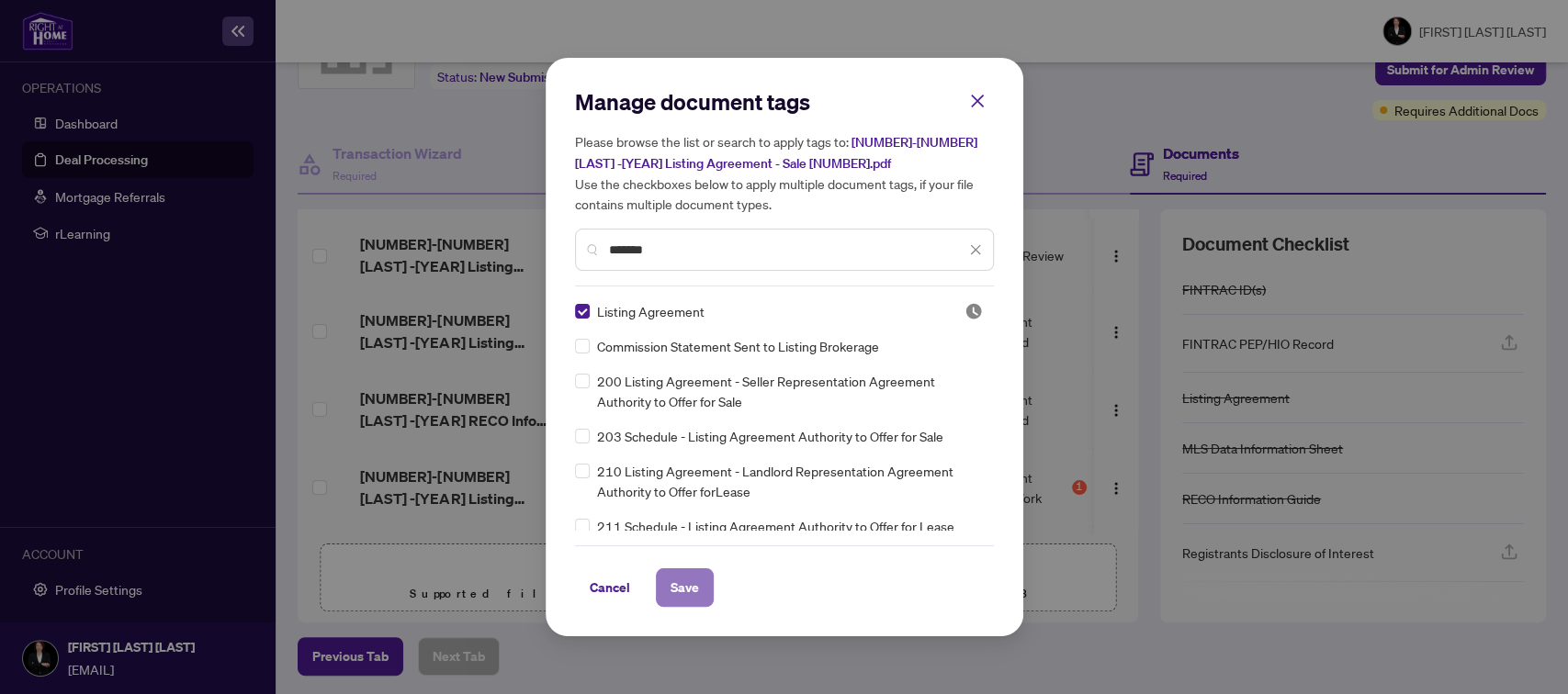 click on "Save" at bounding box center (684, 588) 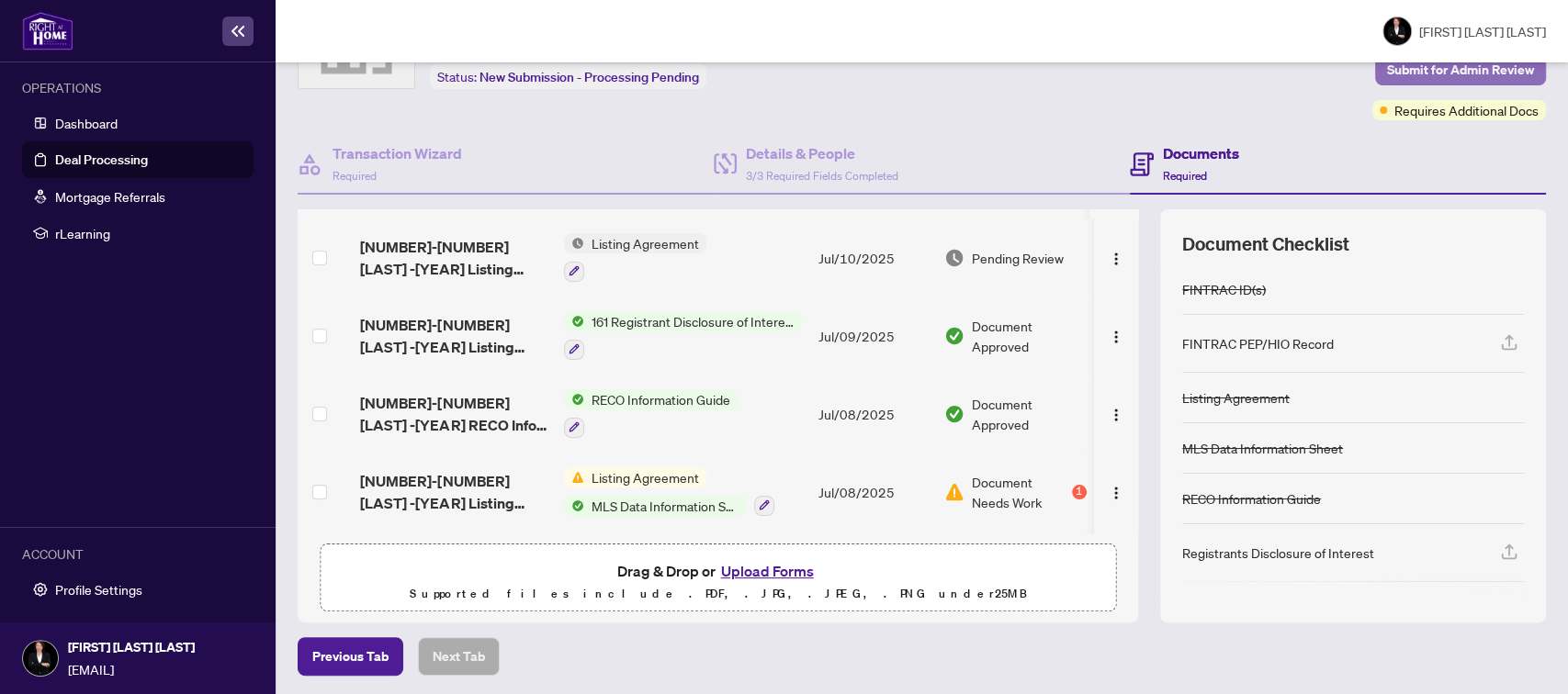 click on "Submit for Admin Review" at bounding box center [1461, 70] 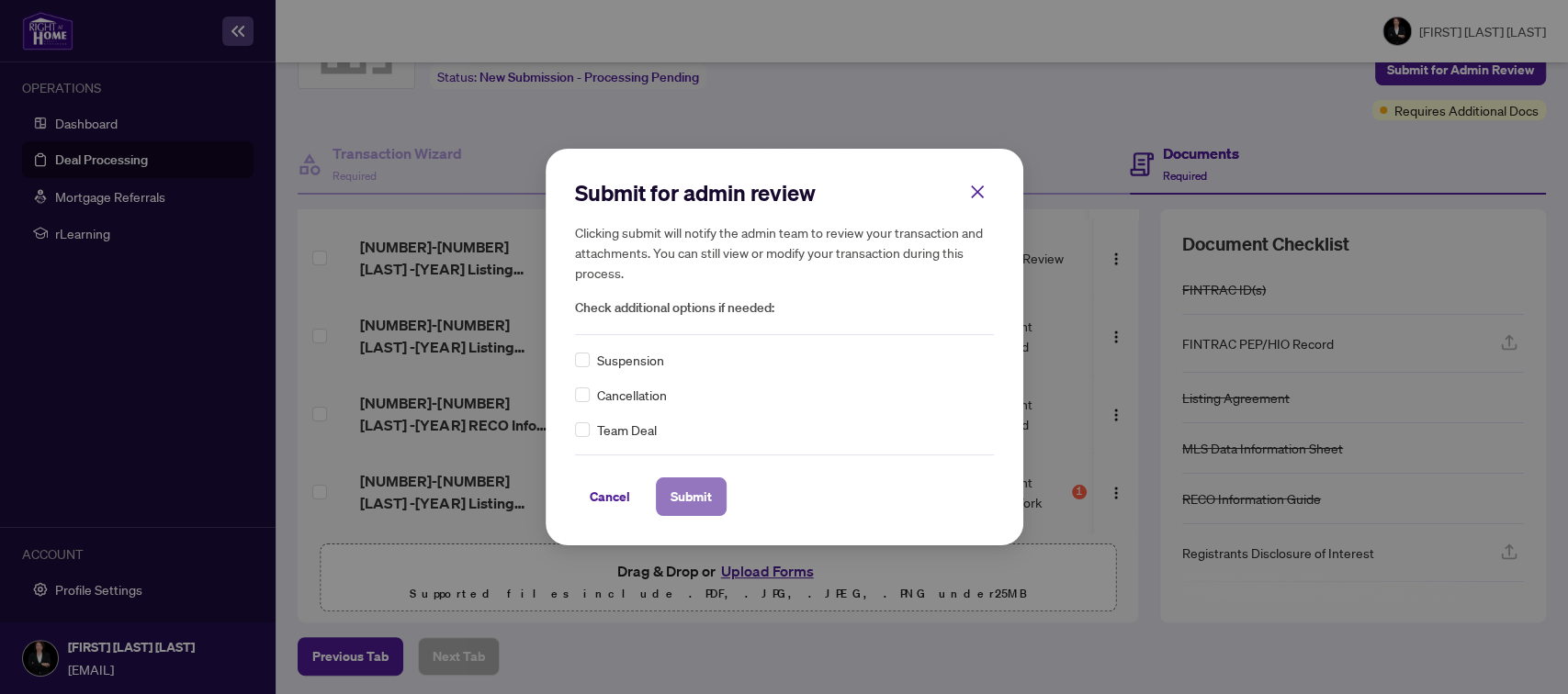 click on "Submit" at bounding box center [691, 497] 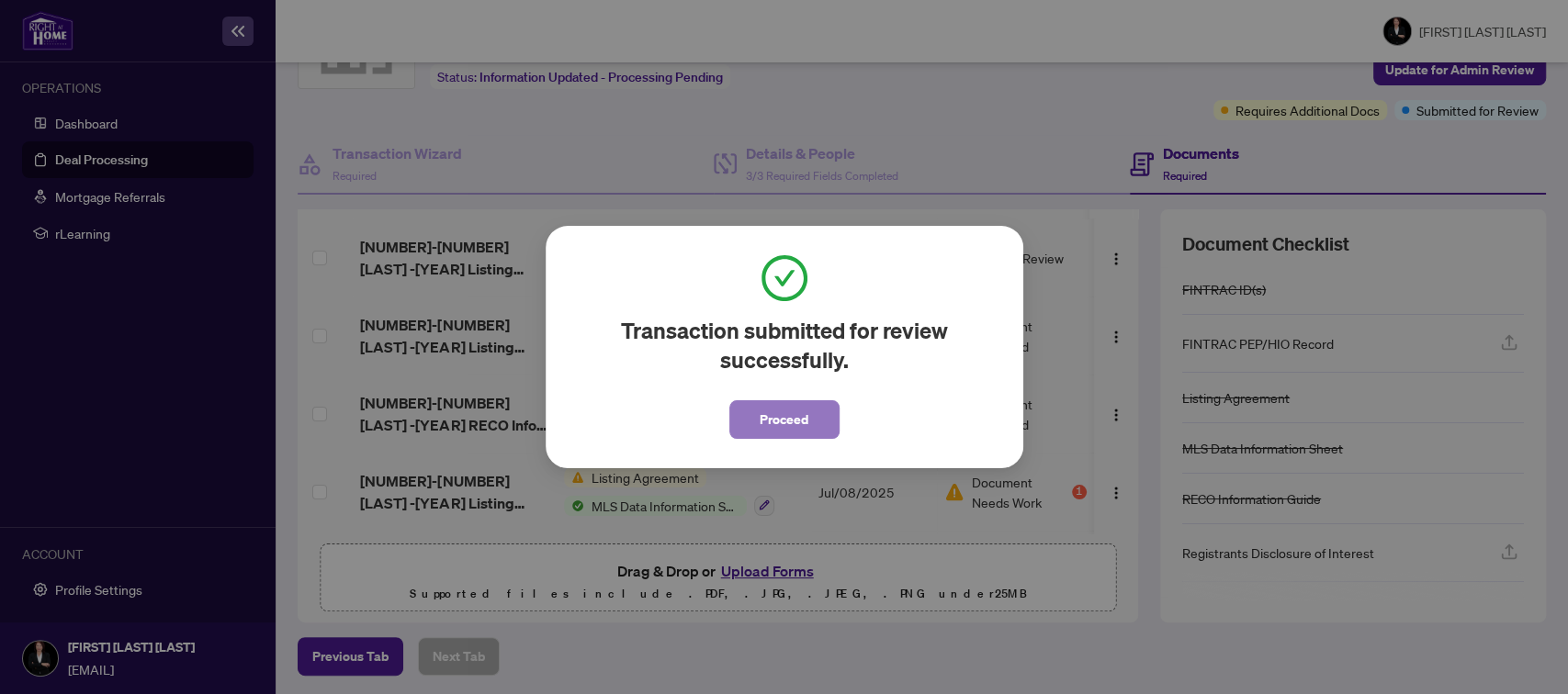 click on "Proceed" at bounding box center [784, 420] 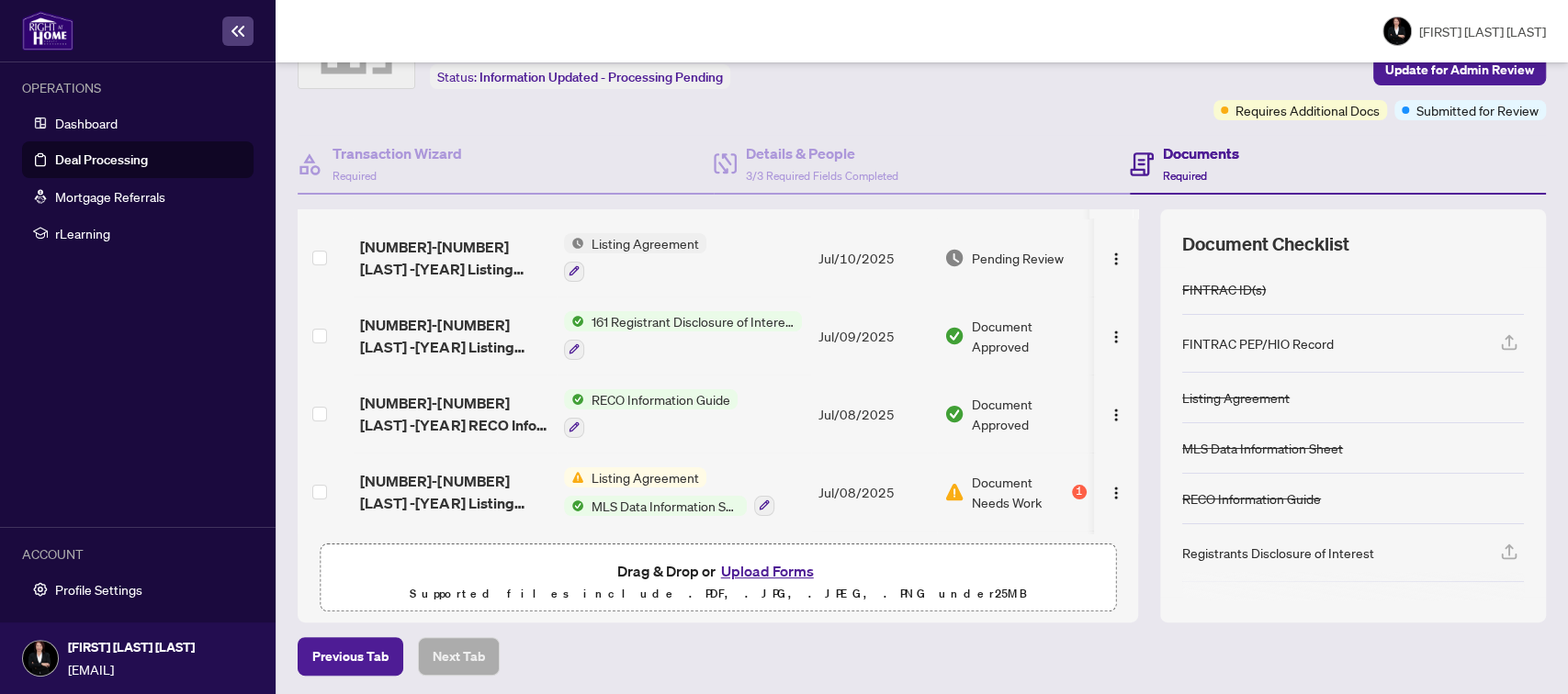 scroll, scrollTop: 232, scrollLeft: 0, axis: vertical 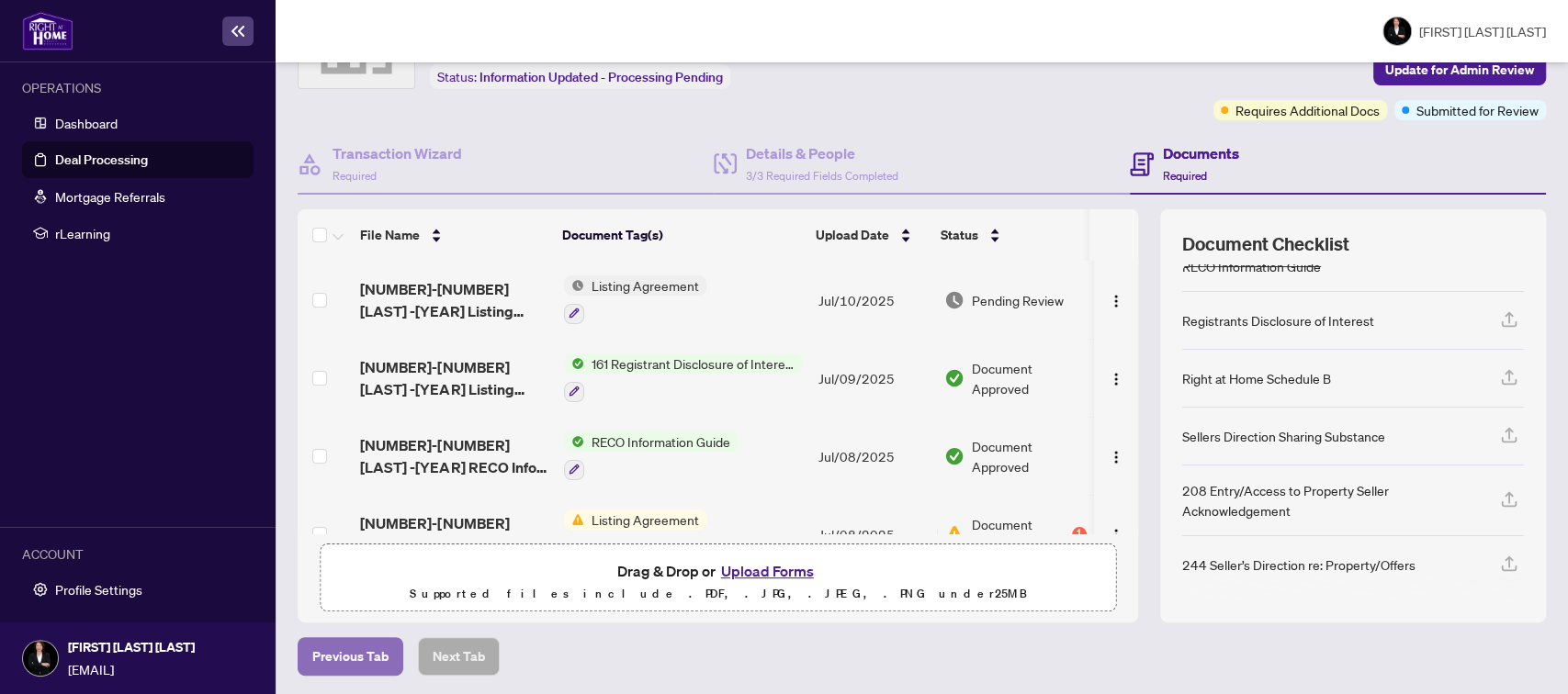 click on "Previous Tab" at bounding box center [350, 656] 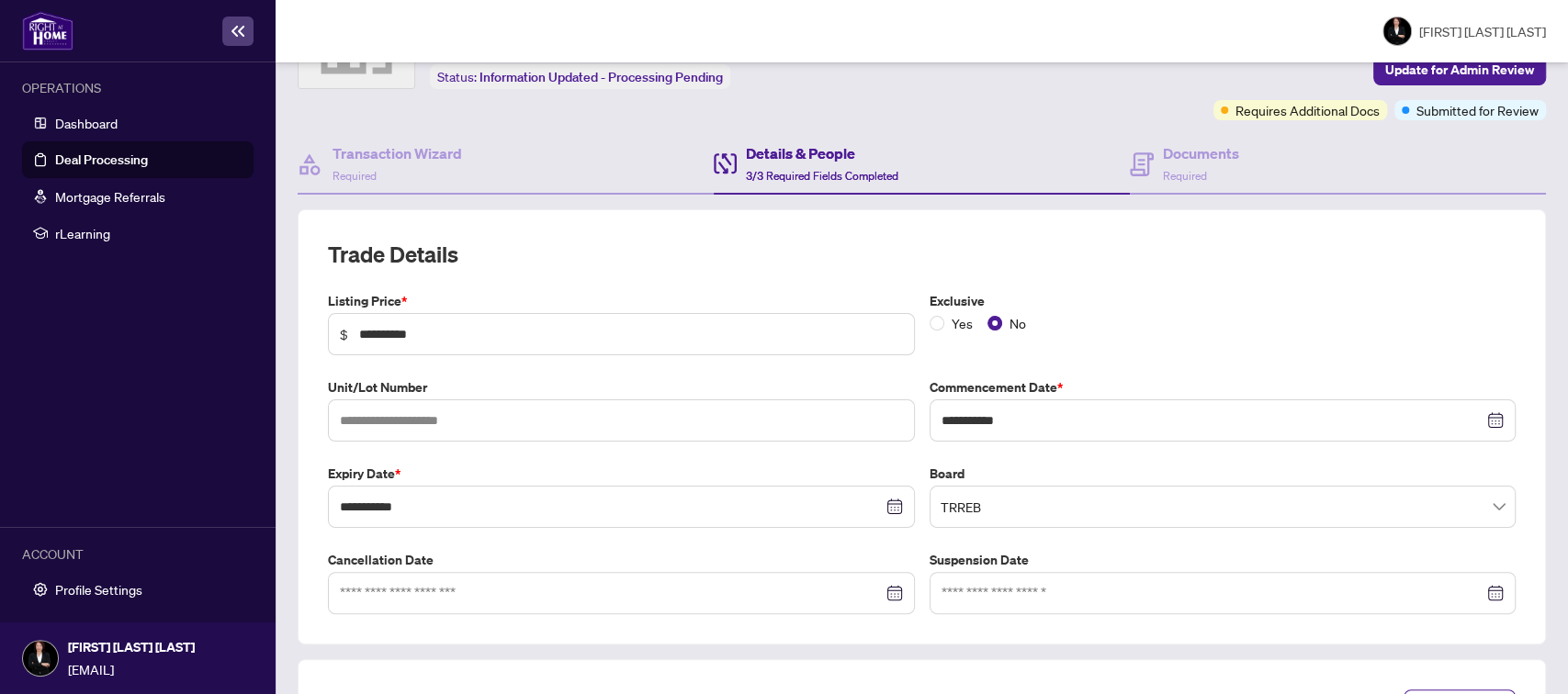 click on "Deal Processing" at bounding box center [101, 160] 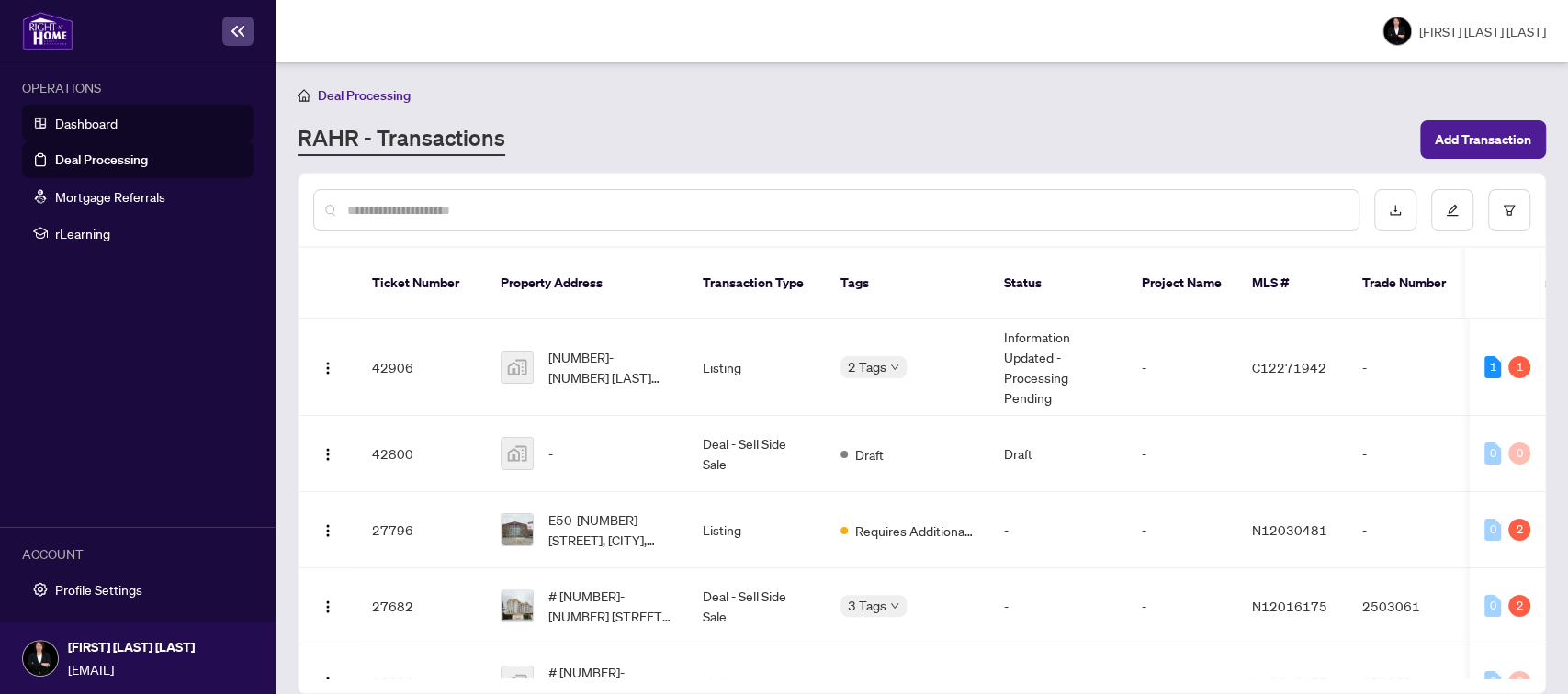 click on "Dashboard" at bounding box center (86, 123) 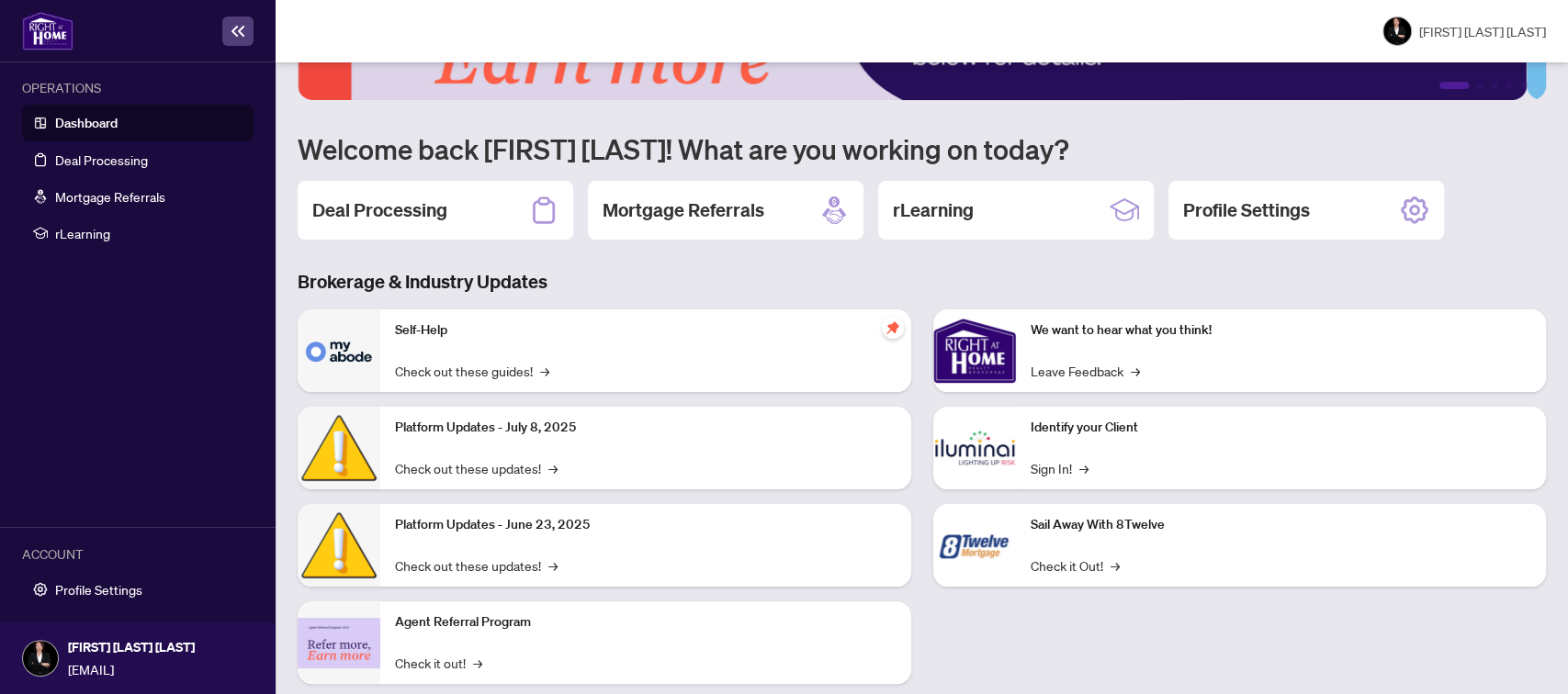 scroll, scrollTop: 154, scrollLeft: 0, axis: vertical 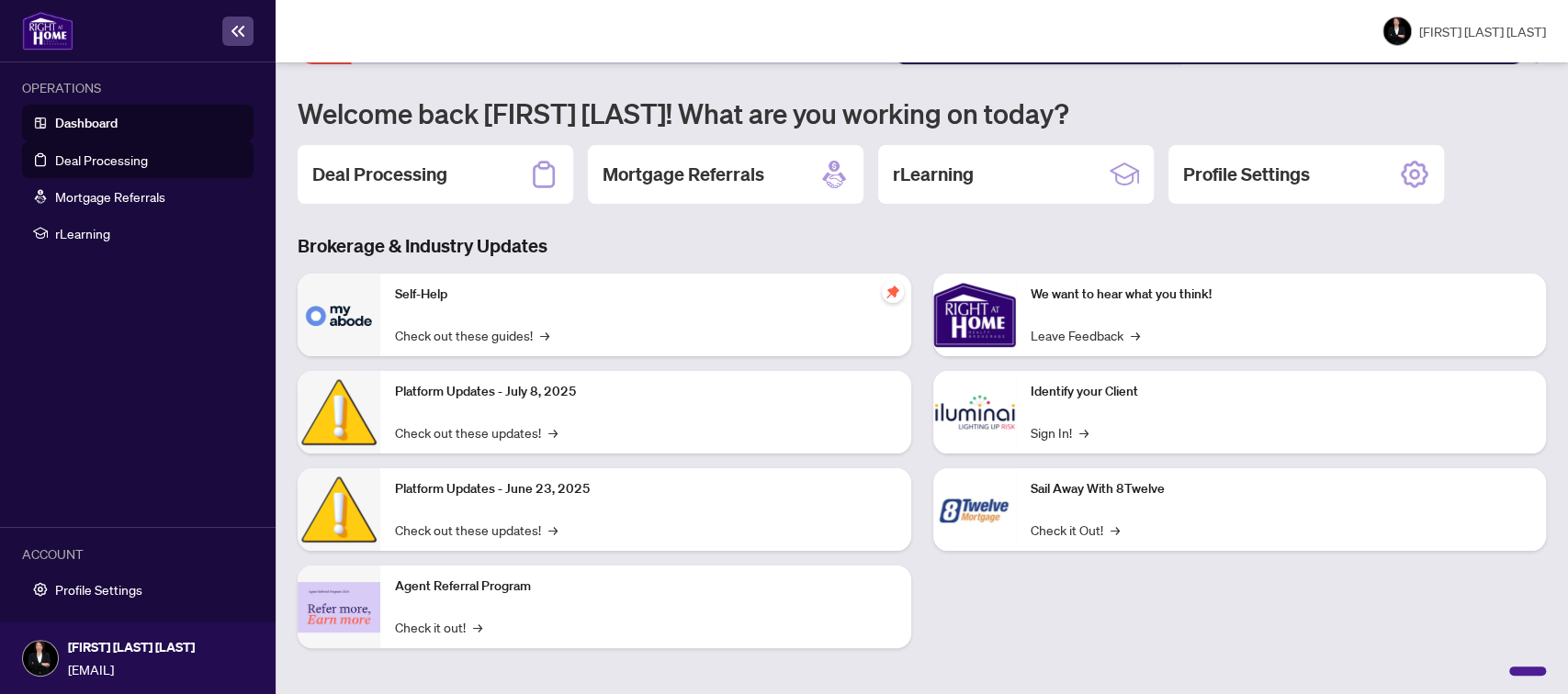 click on "Deal Processing" at bounding box center [101, 160] 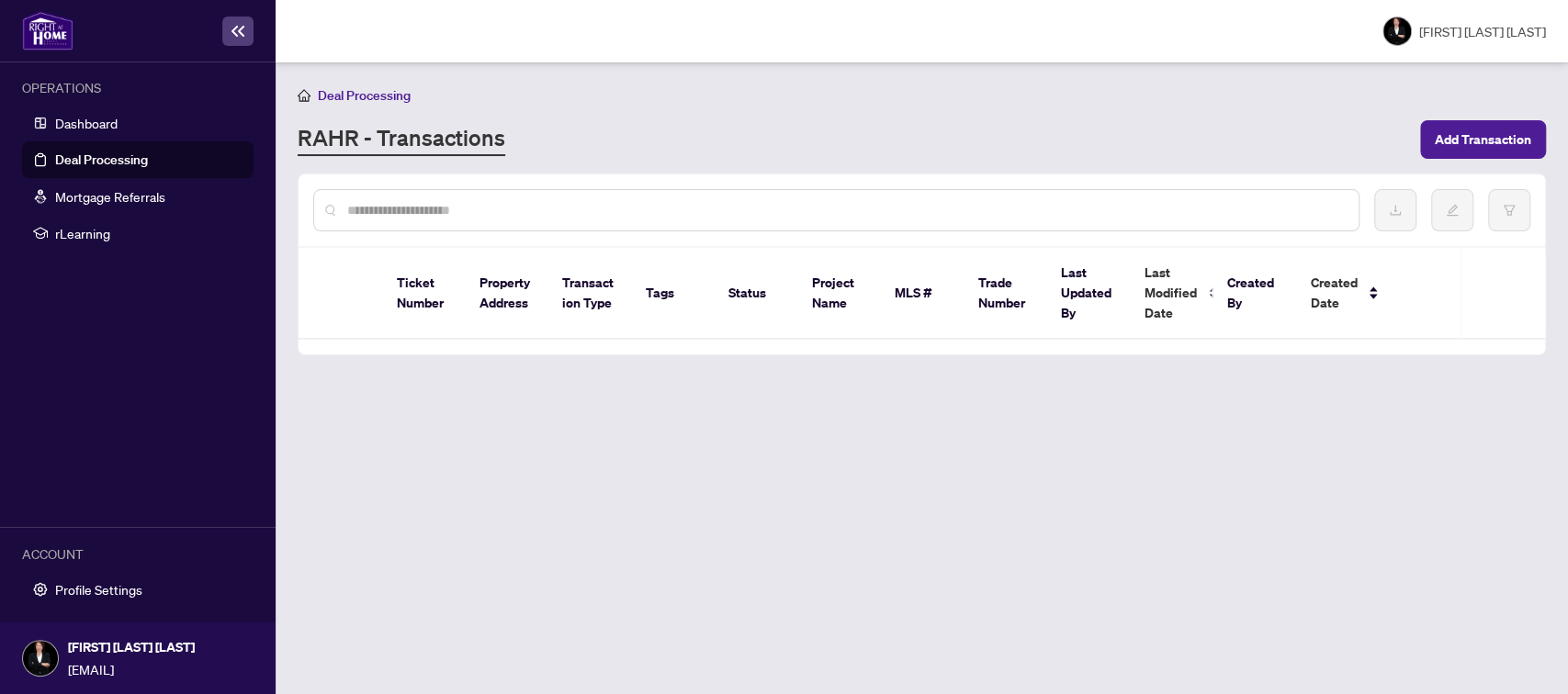 scroll, scrollTop: 0, scrollLeft: 0, axis: both 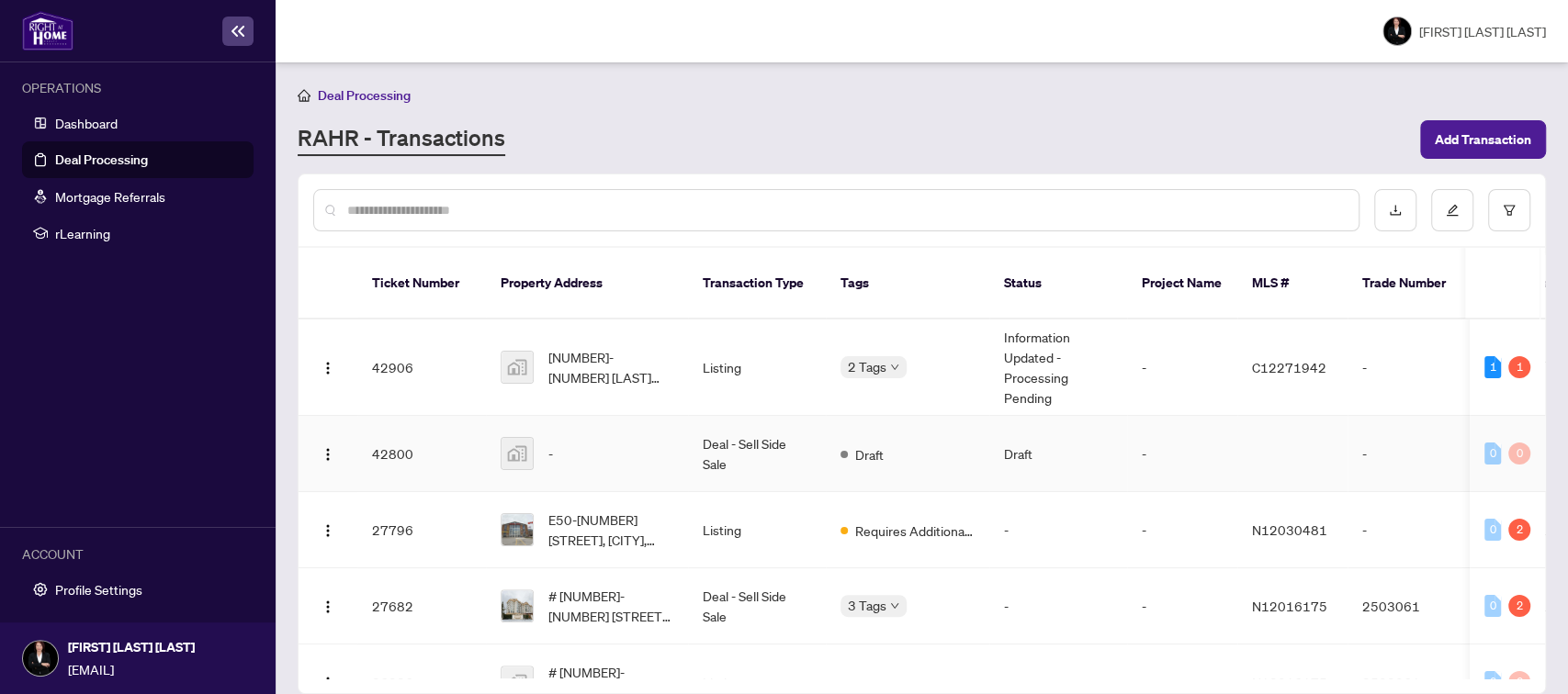 click on "-" at bounding box center [587, 453] 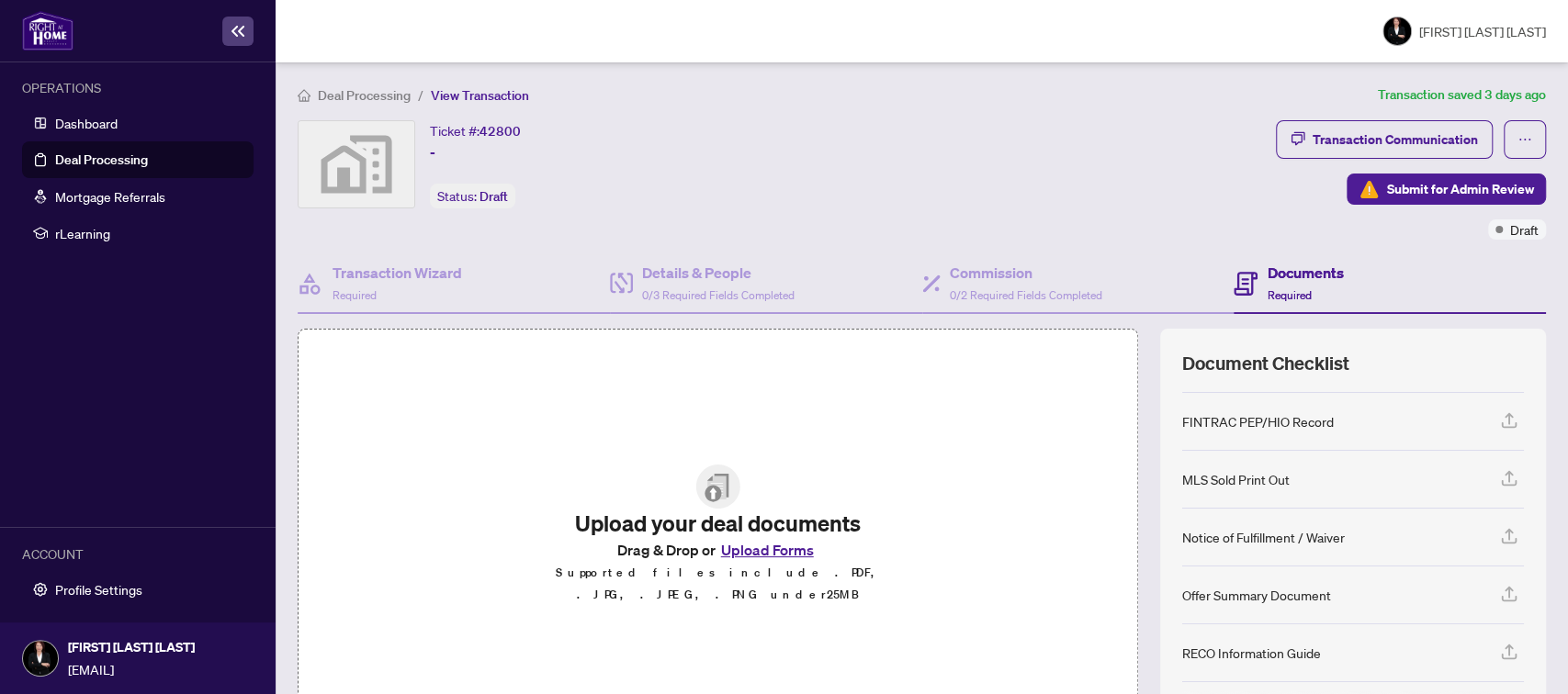 scroll, scrollTop: 205, scrollLeft: 0, axis: vertical 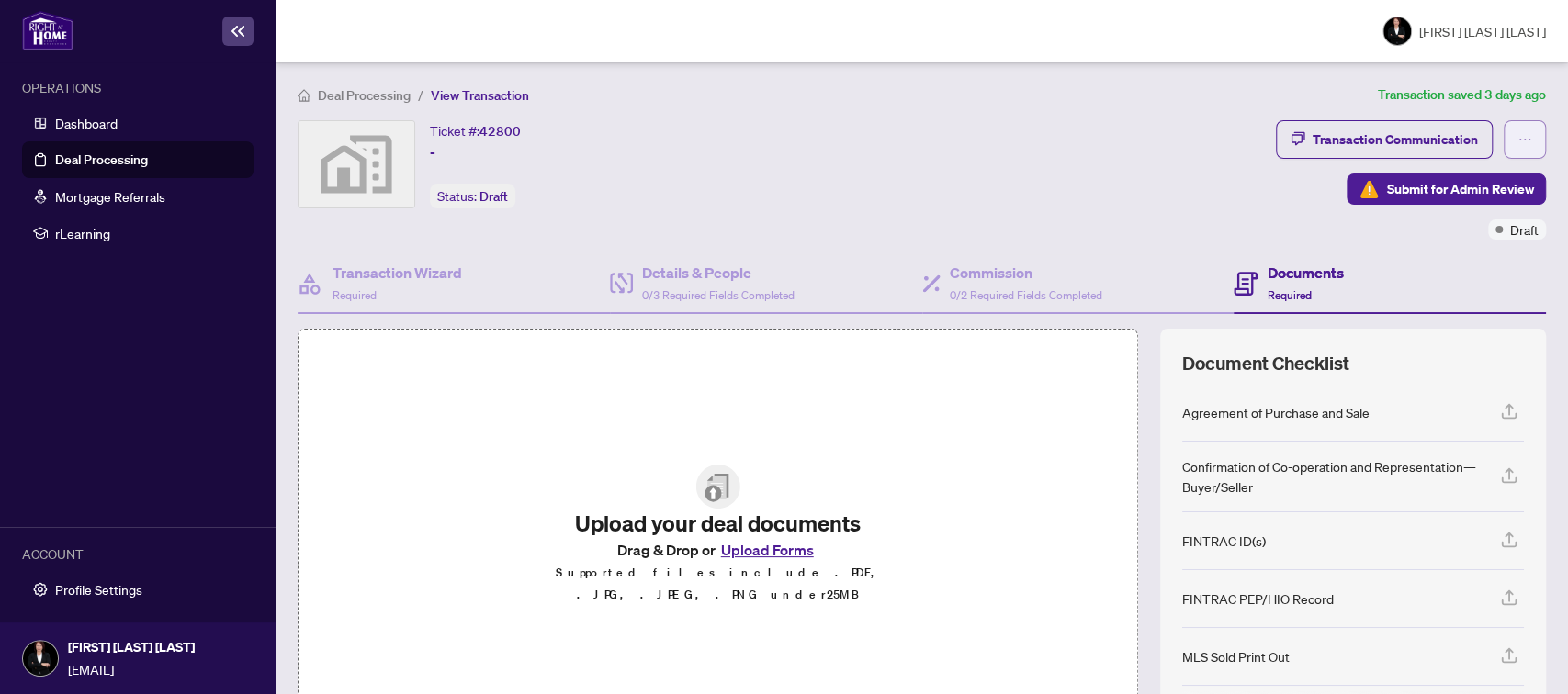 click 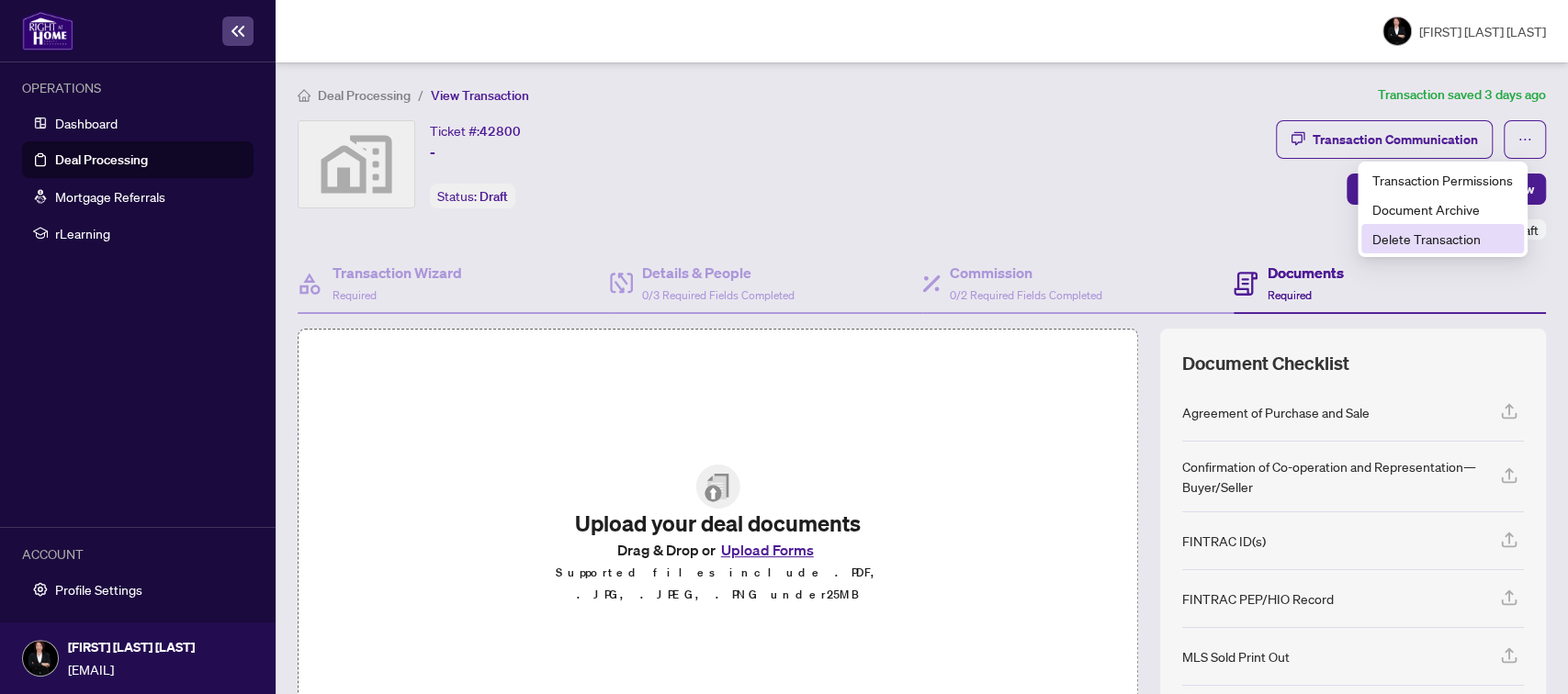 click on "Delete Transaction" at bounding box center (1442, 239) 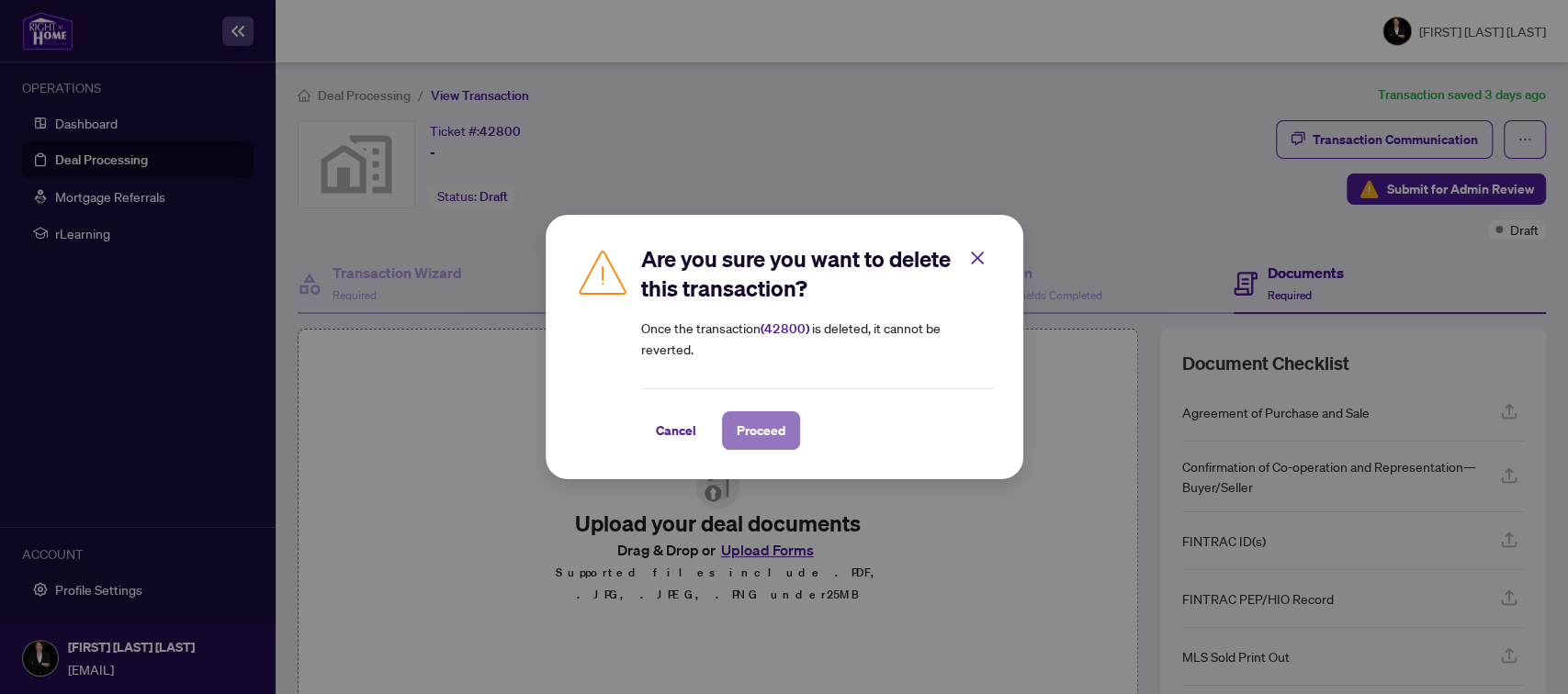 click on "Proceed" at bounding box center (761, 431) 